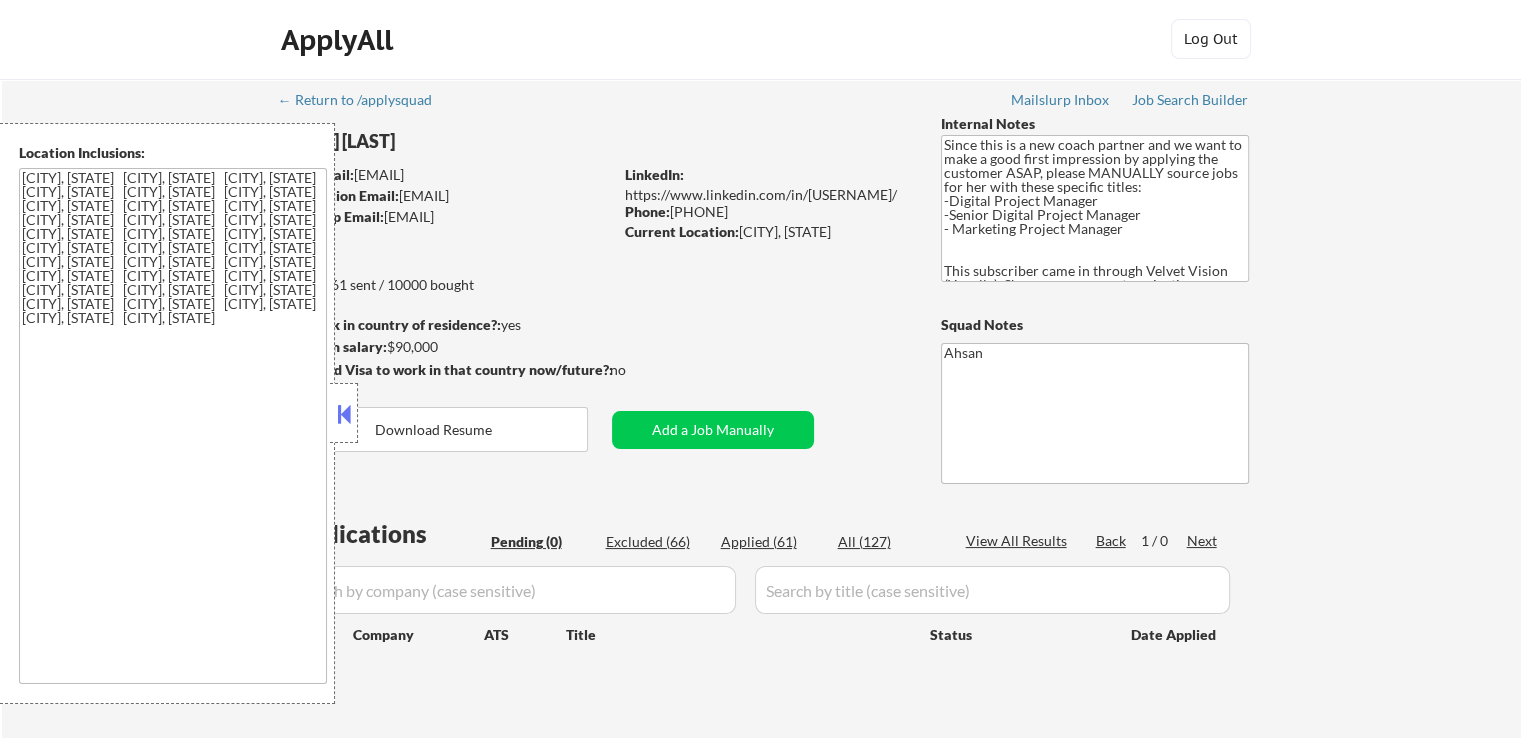 scroll, scrollTop: 0, scrollLeft: 0, axis: both 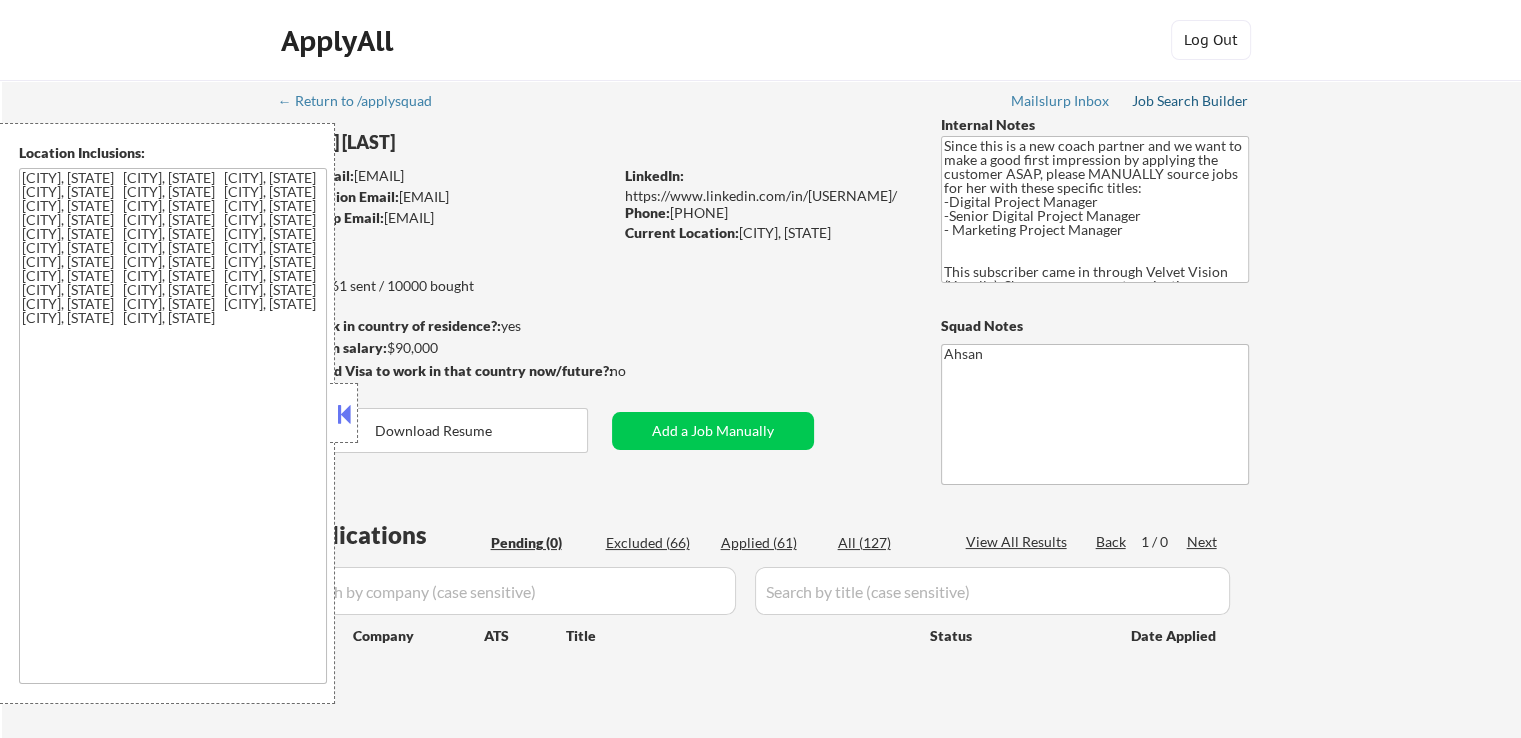 click on "Job Search Builder" at bounding box center [1190, 101] 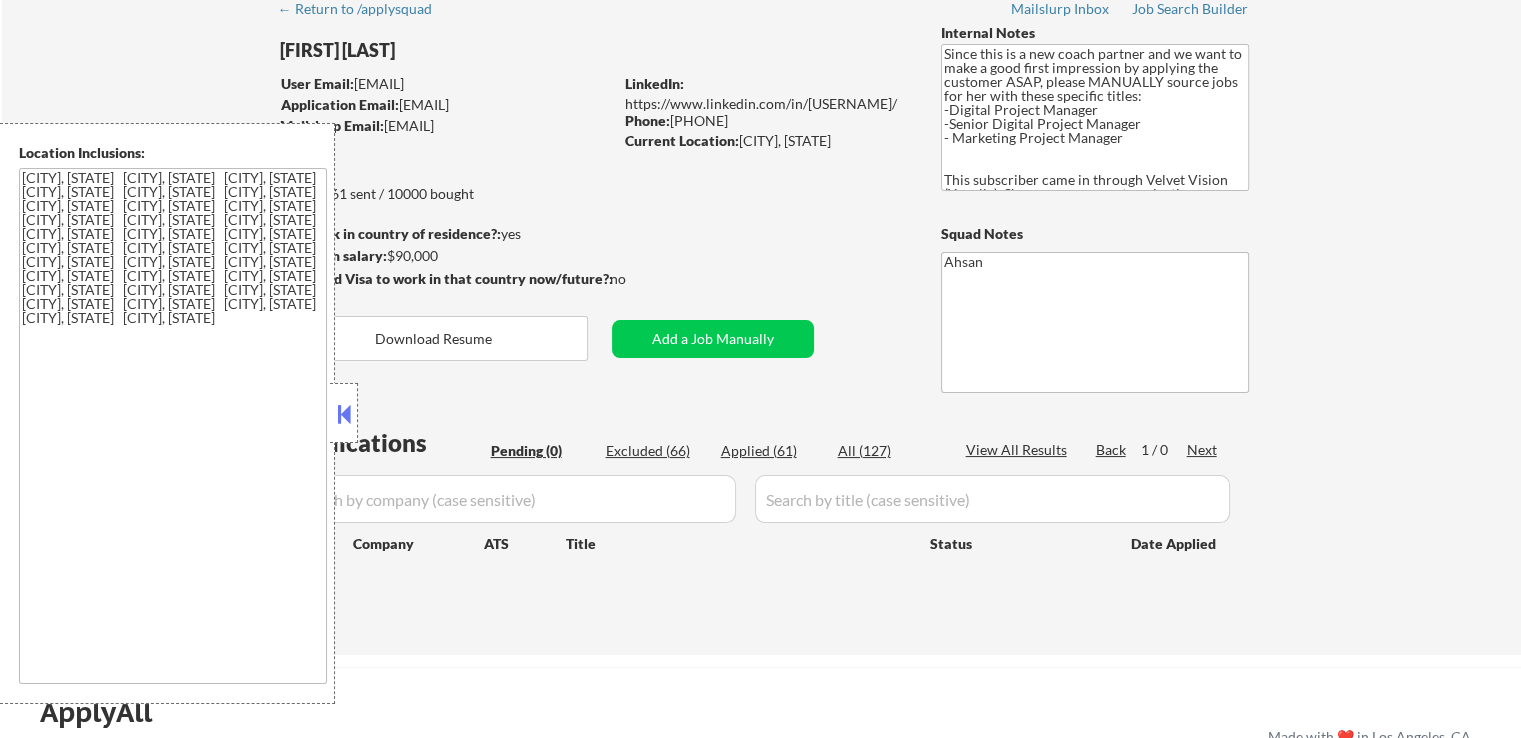 scroll, scrollTop: 200, scrollLeft: 0, axis: vertical 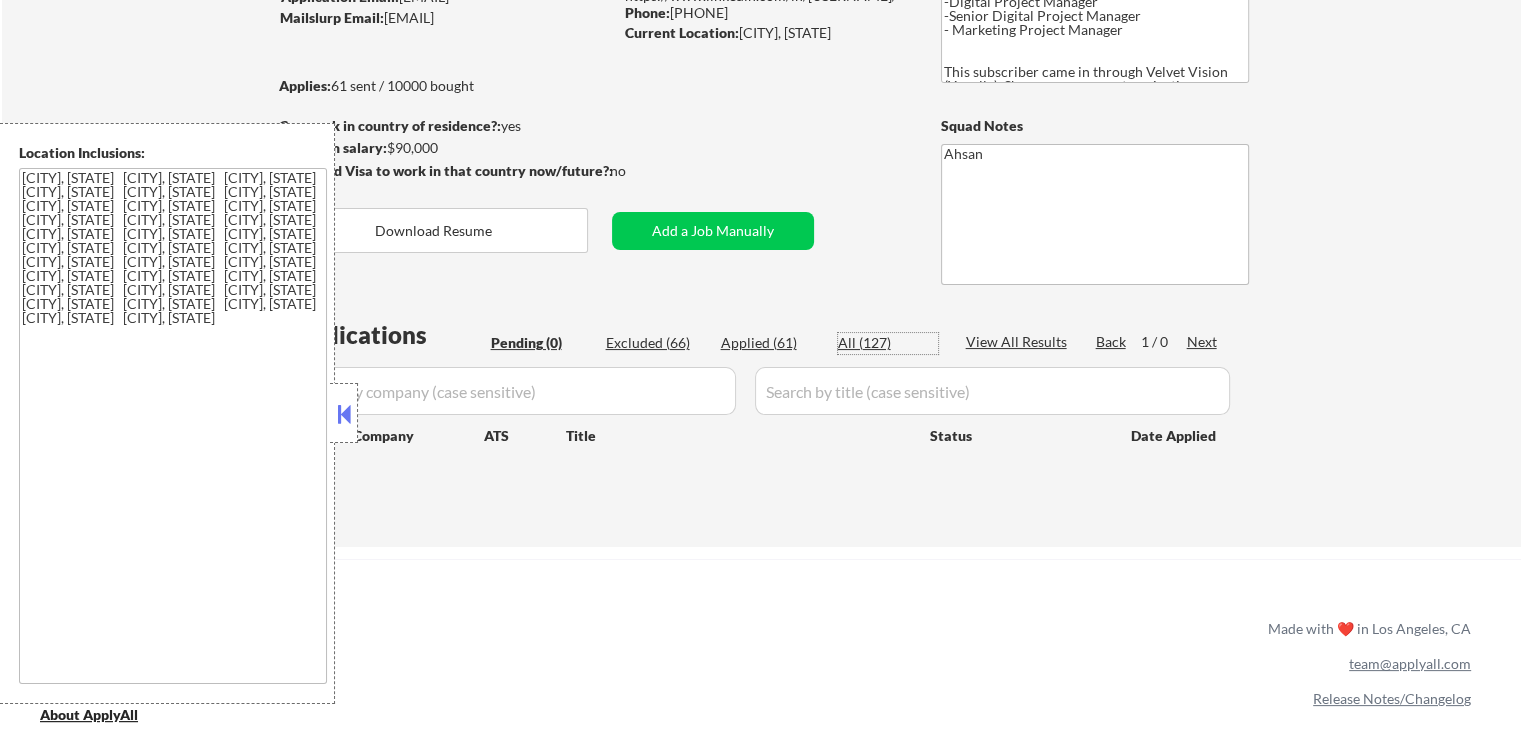click on "All (127)" at bounding box center [888, 343] 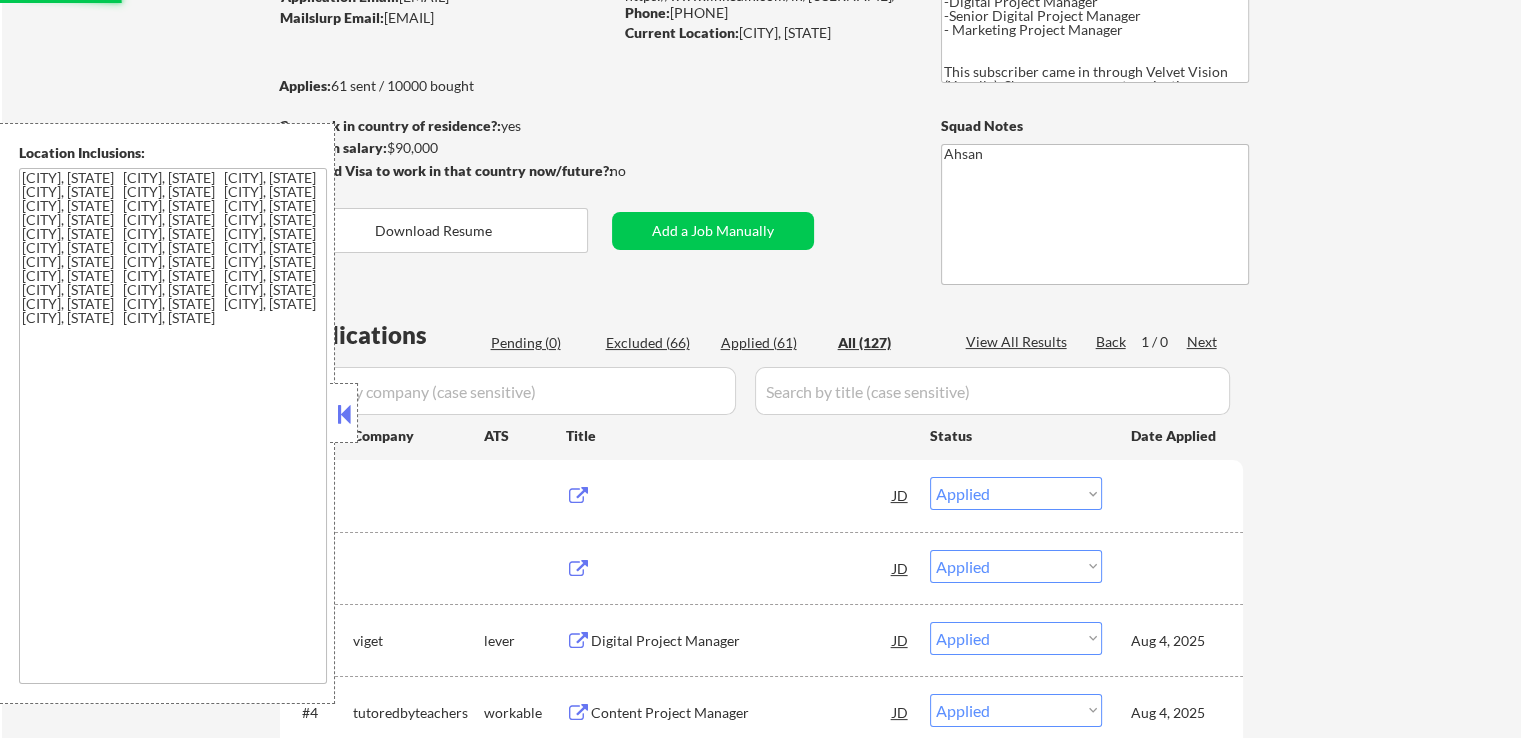 drag, startPoint x: 334, startPoint y: 410, endPoint x: 308, endPoint y: 409, distance: 26.019224 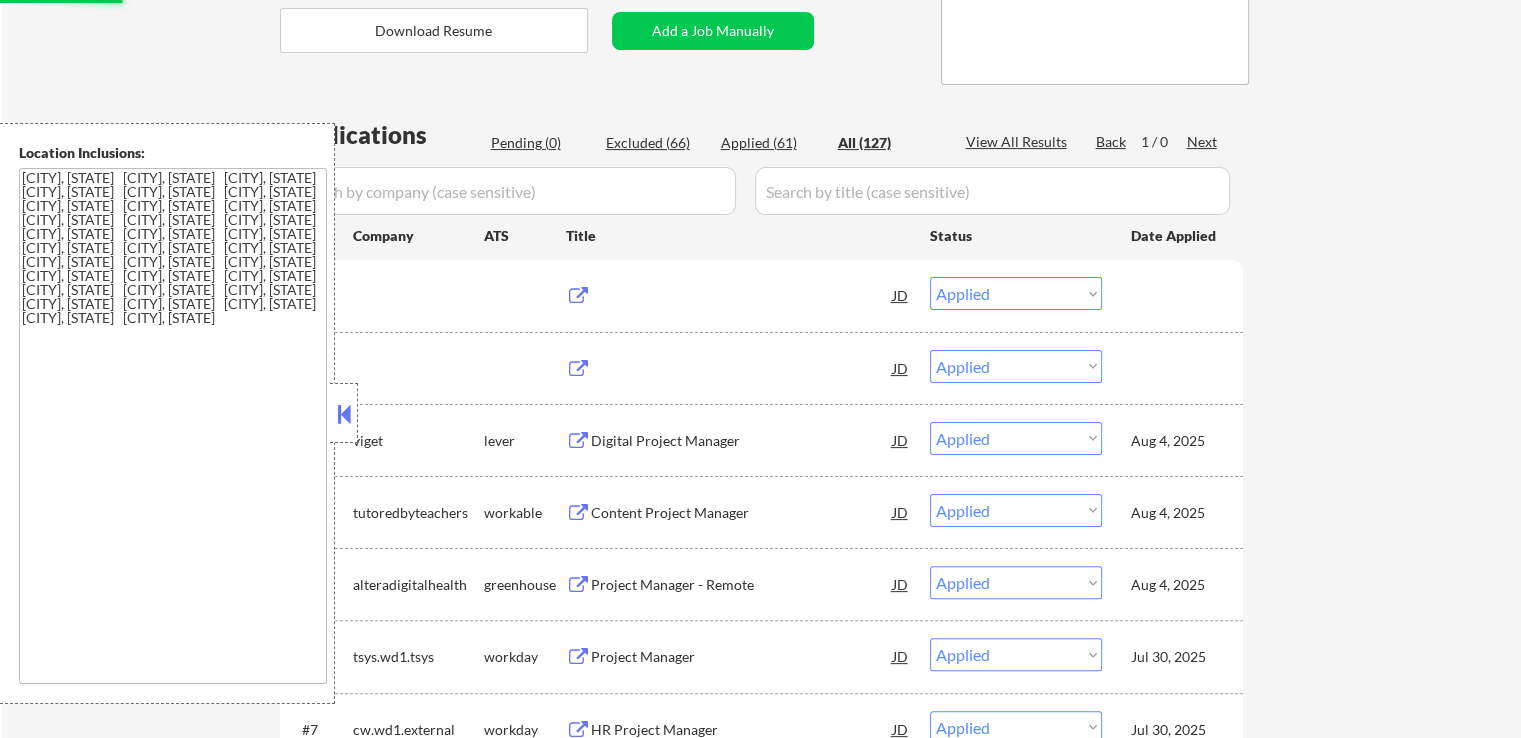 click at bounding box center [511, 191] 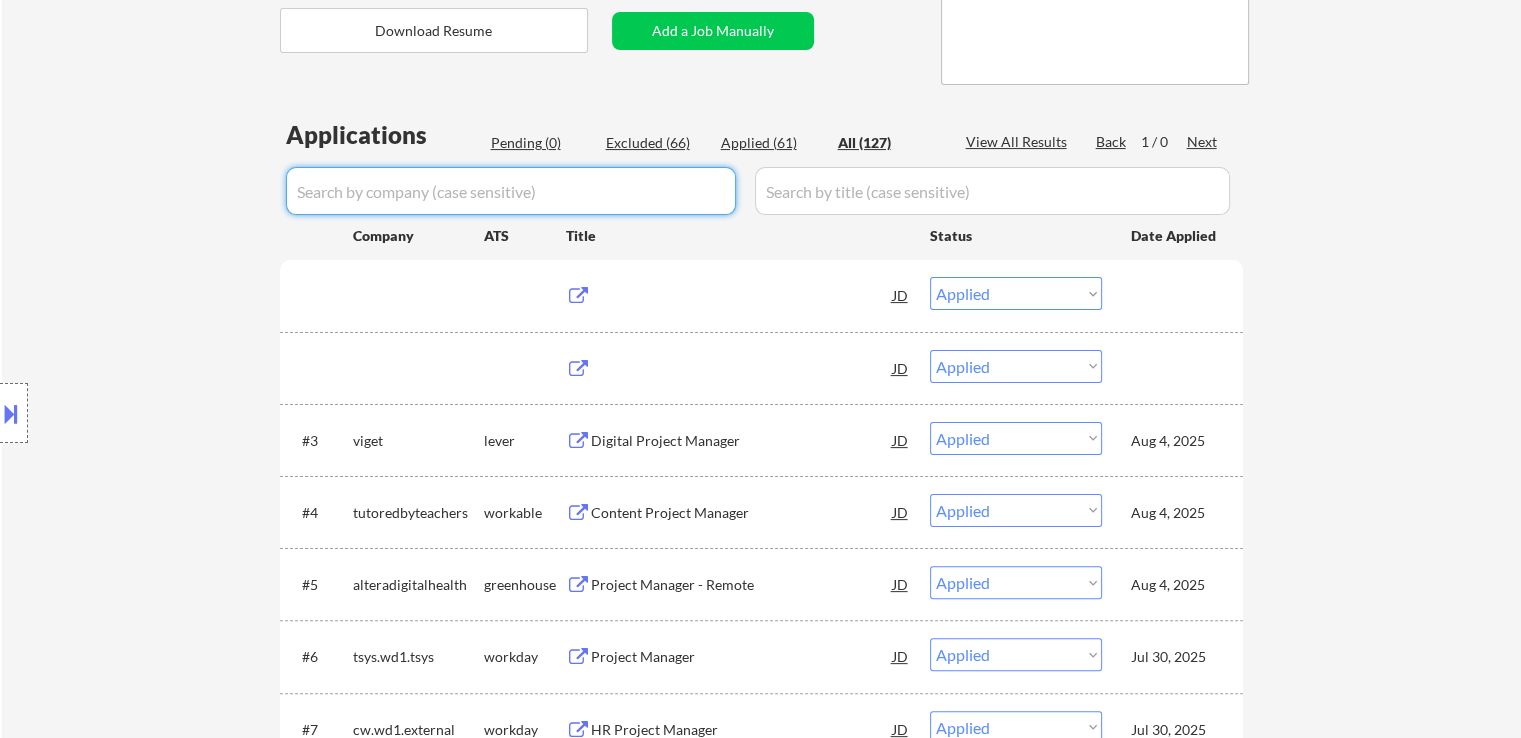paste on "elevatedthird" 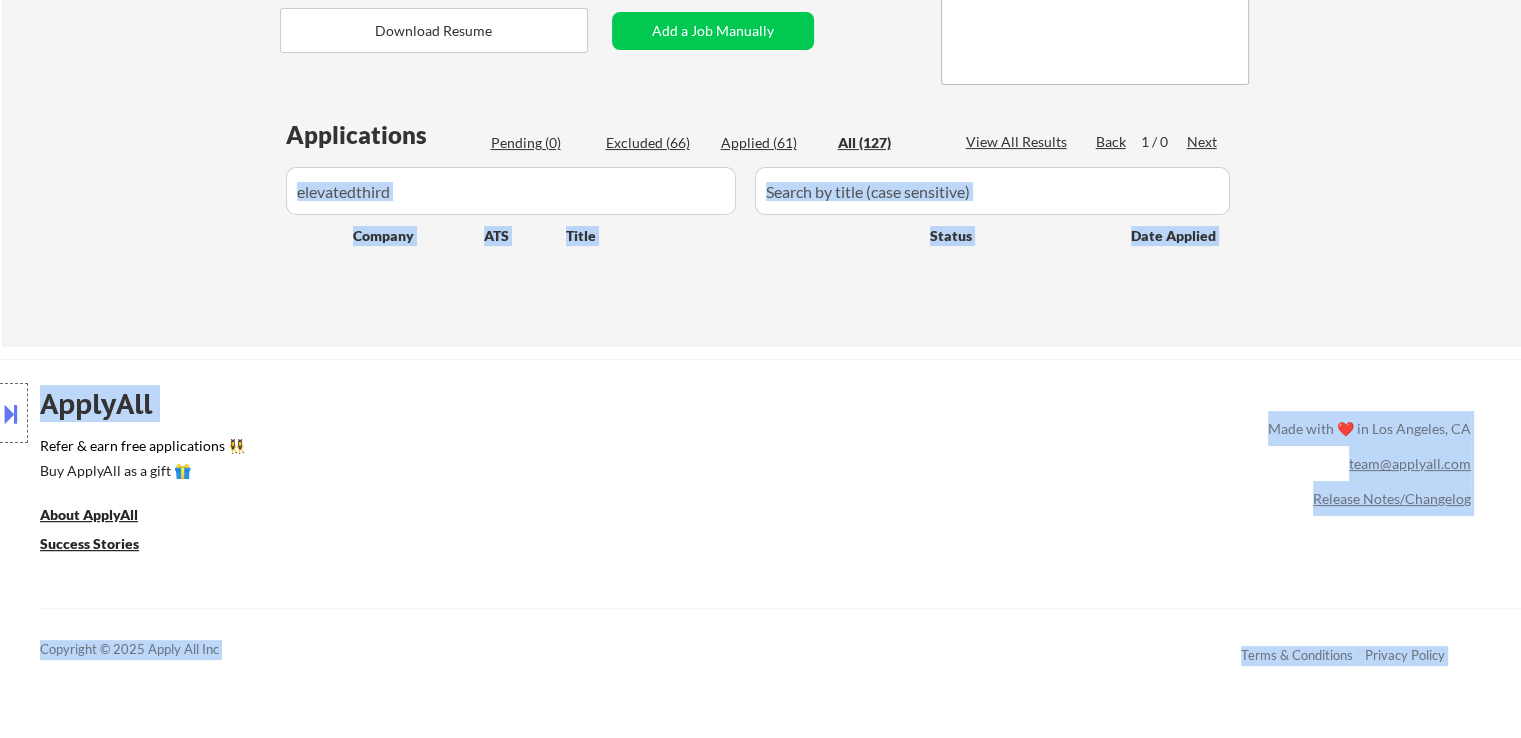 drag, startPoint x: 346, startPoint y: 189, endPoint x: 445, endPoint y: 188, distance: 99.00505 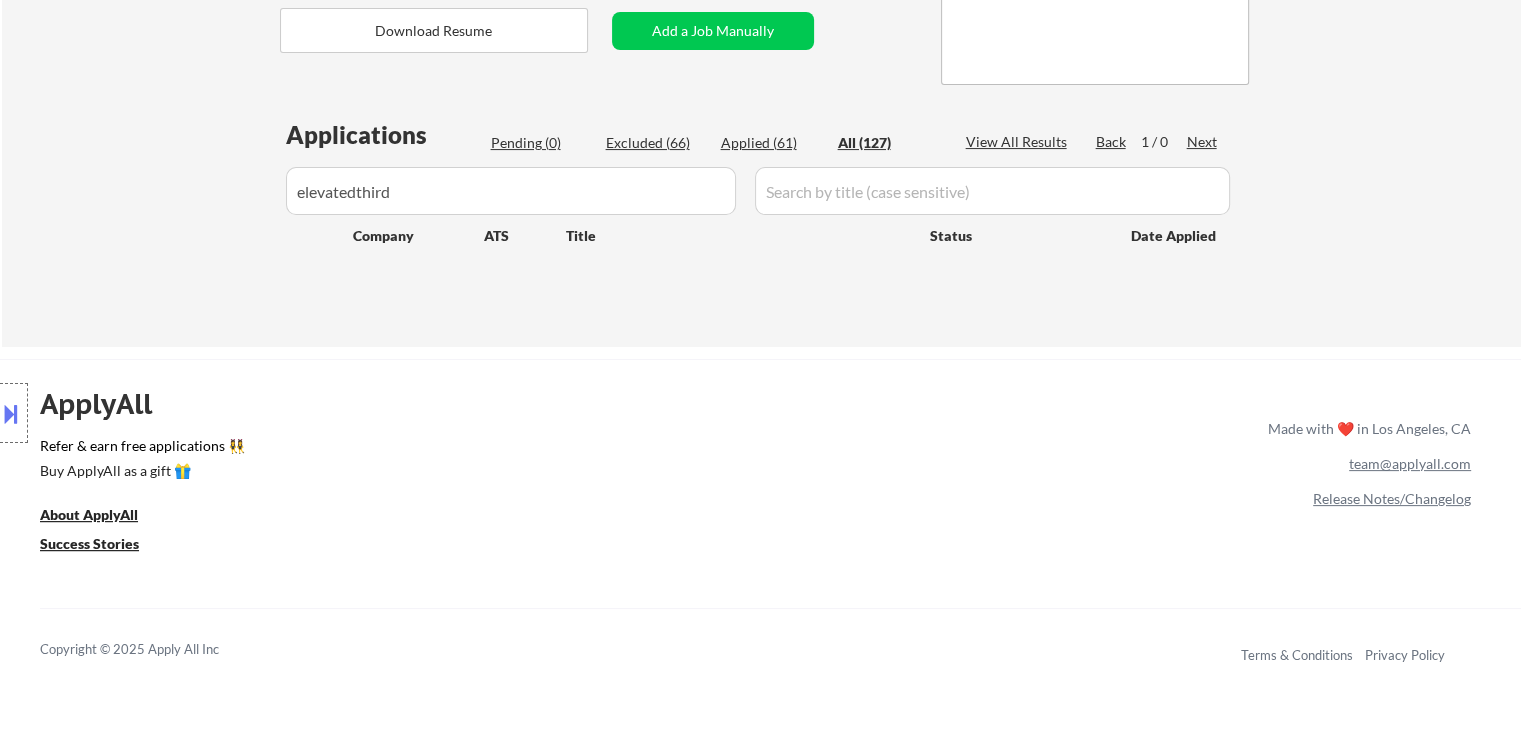 click at bounding box center (511, 191) 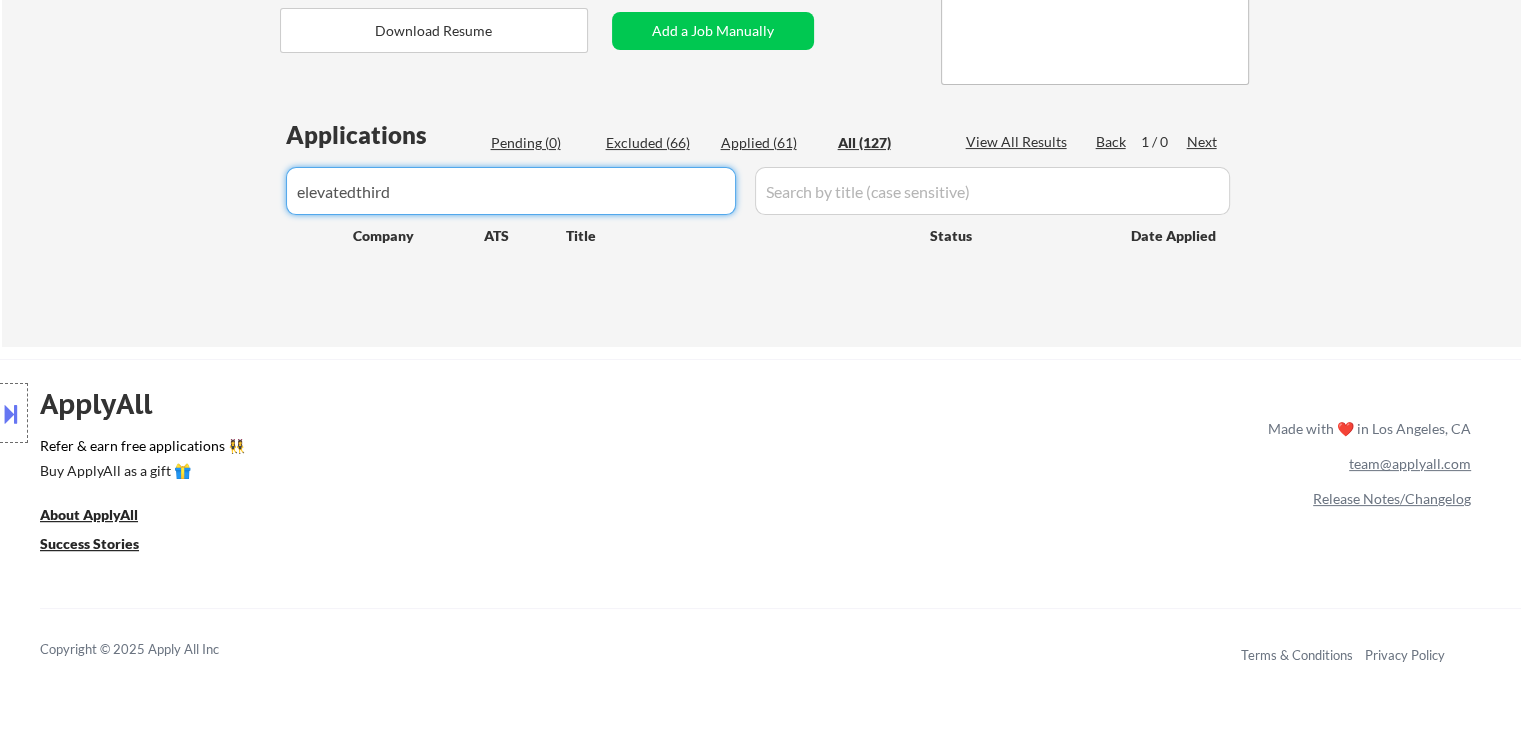 drag, startPoint x: 405, startPoint y: 190, endPoint x: 343, endPoint y: 189, distance: 62.008064 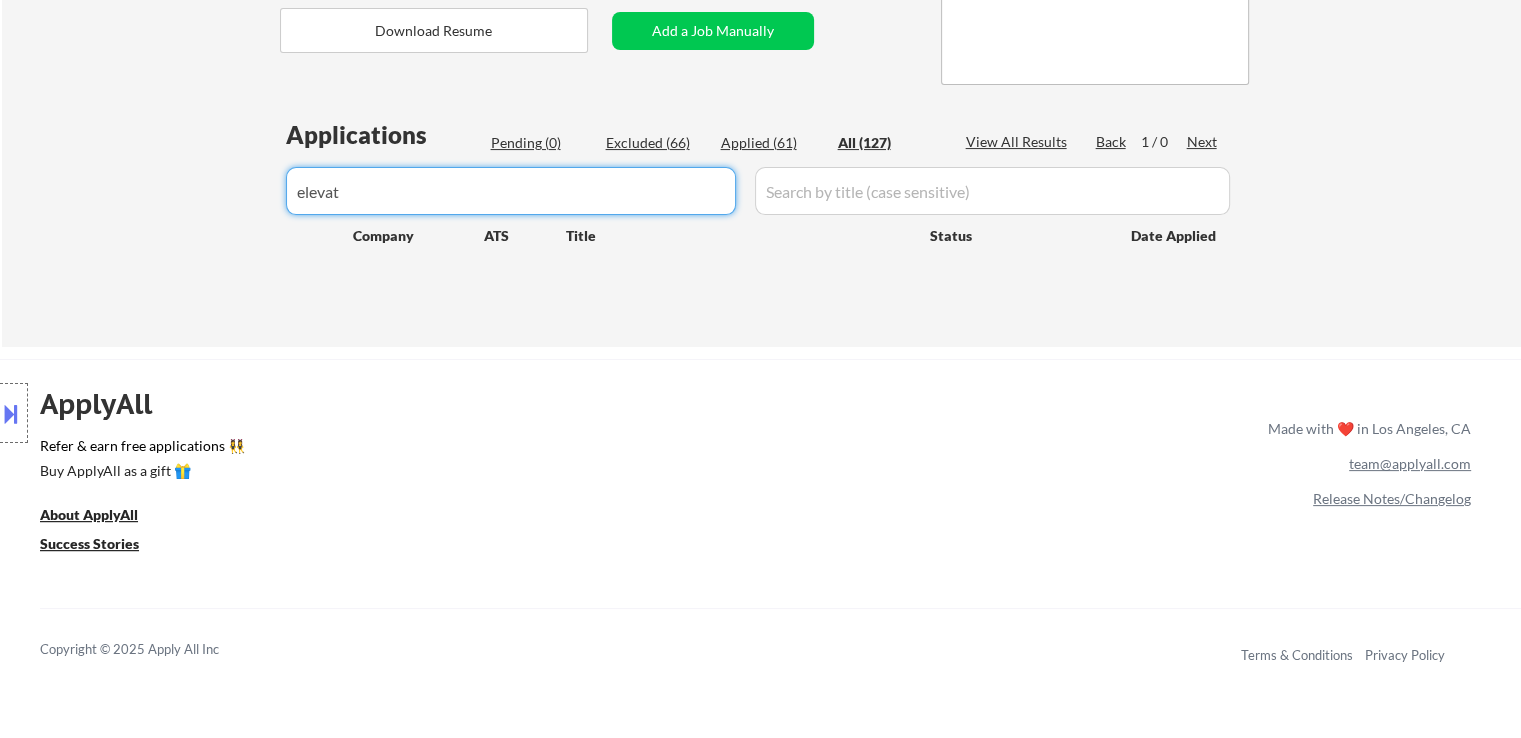 type on "elevat" 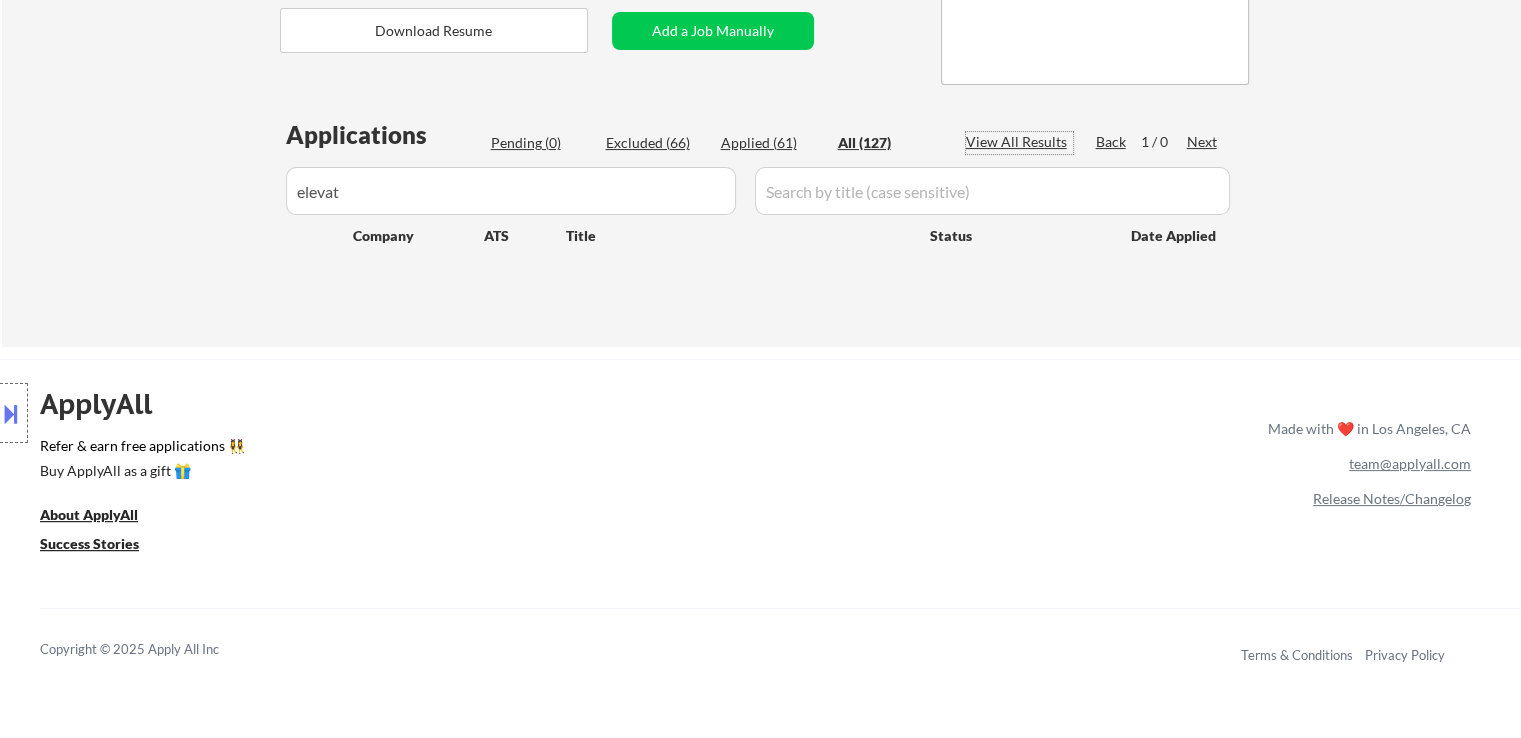 click on "View All Results" at bounding box center (1019, 142) 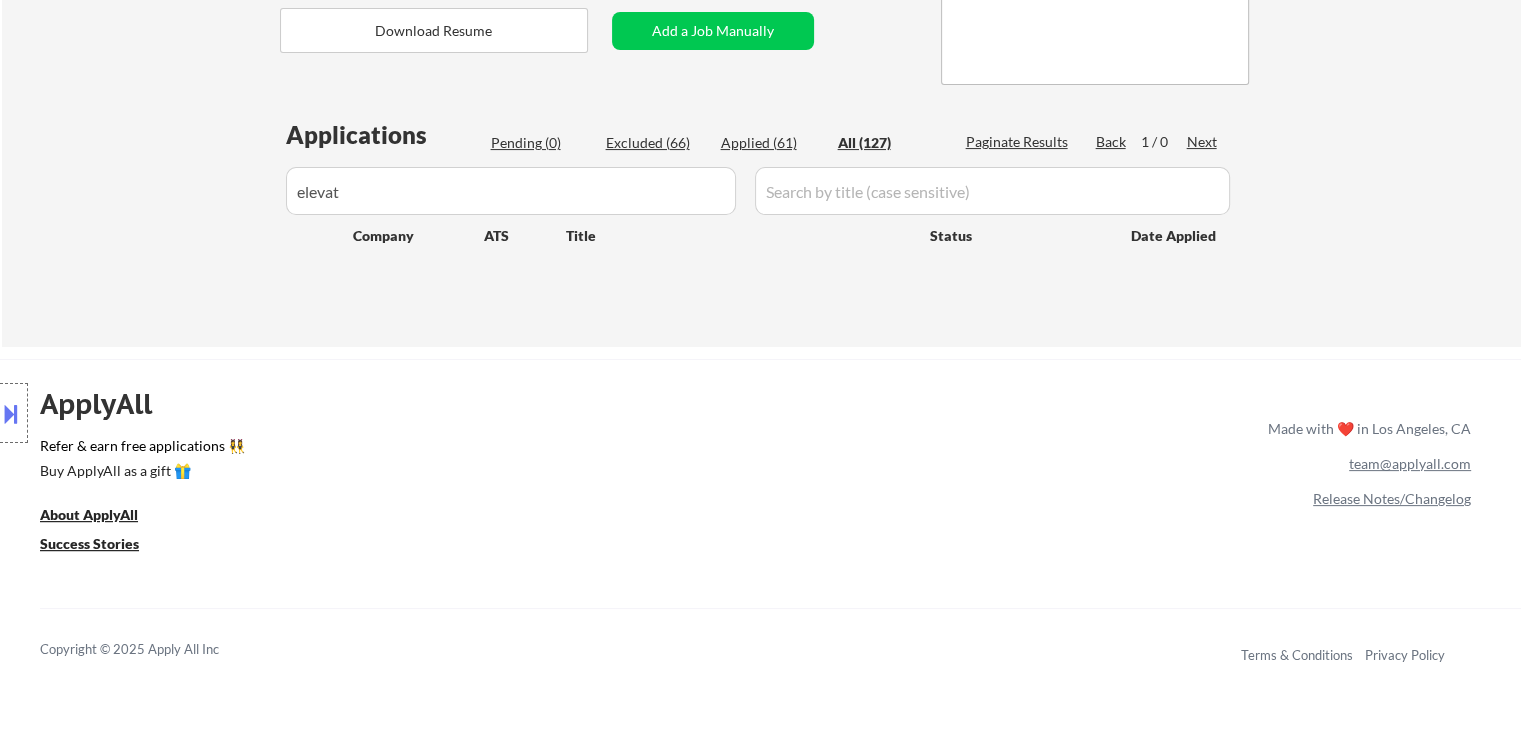 click on "All (127)" at bounding box center [888, 143] 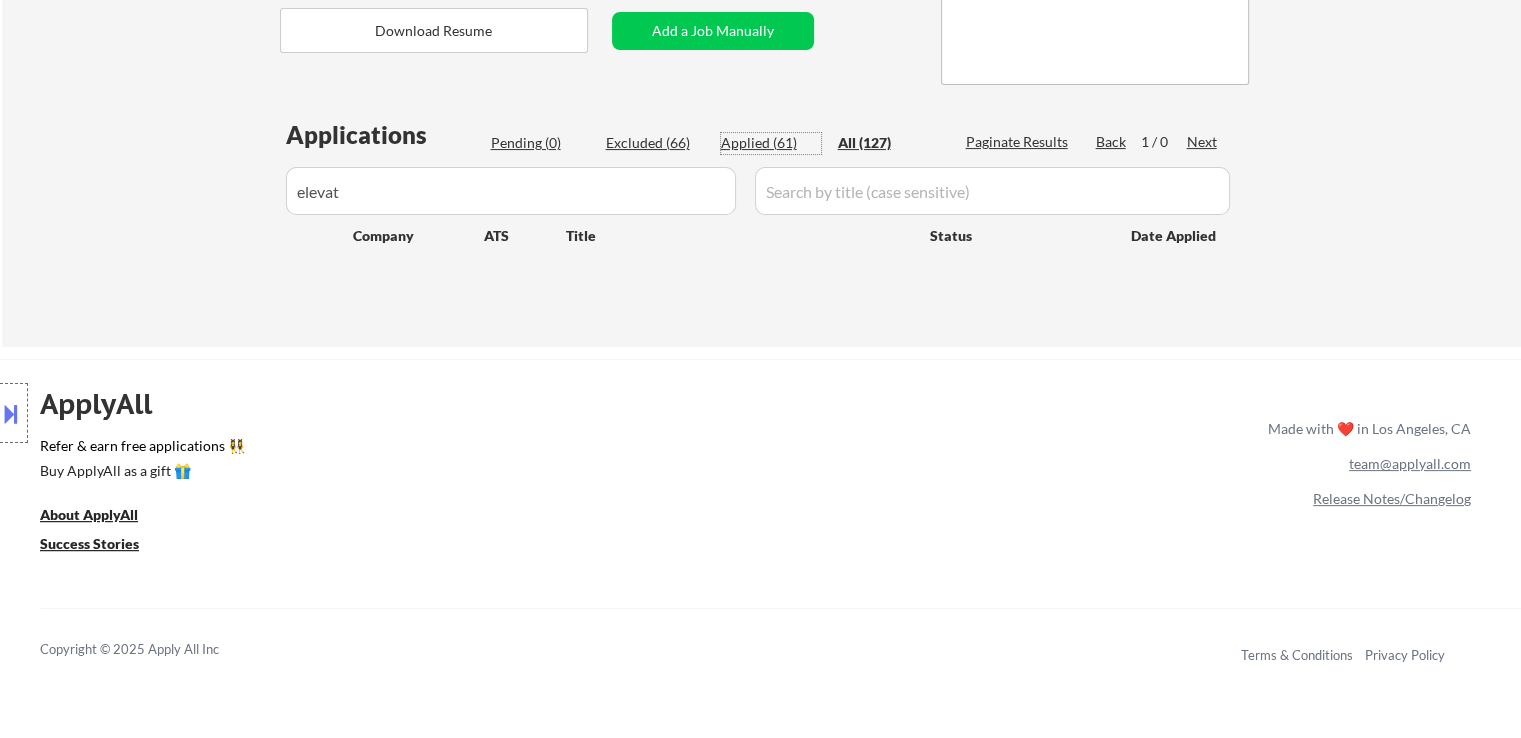 click on "Applied (61)" at bounding box center (771, 143) 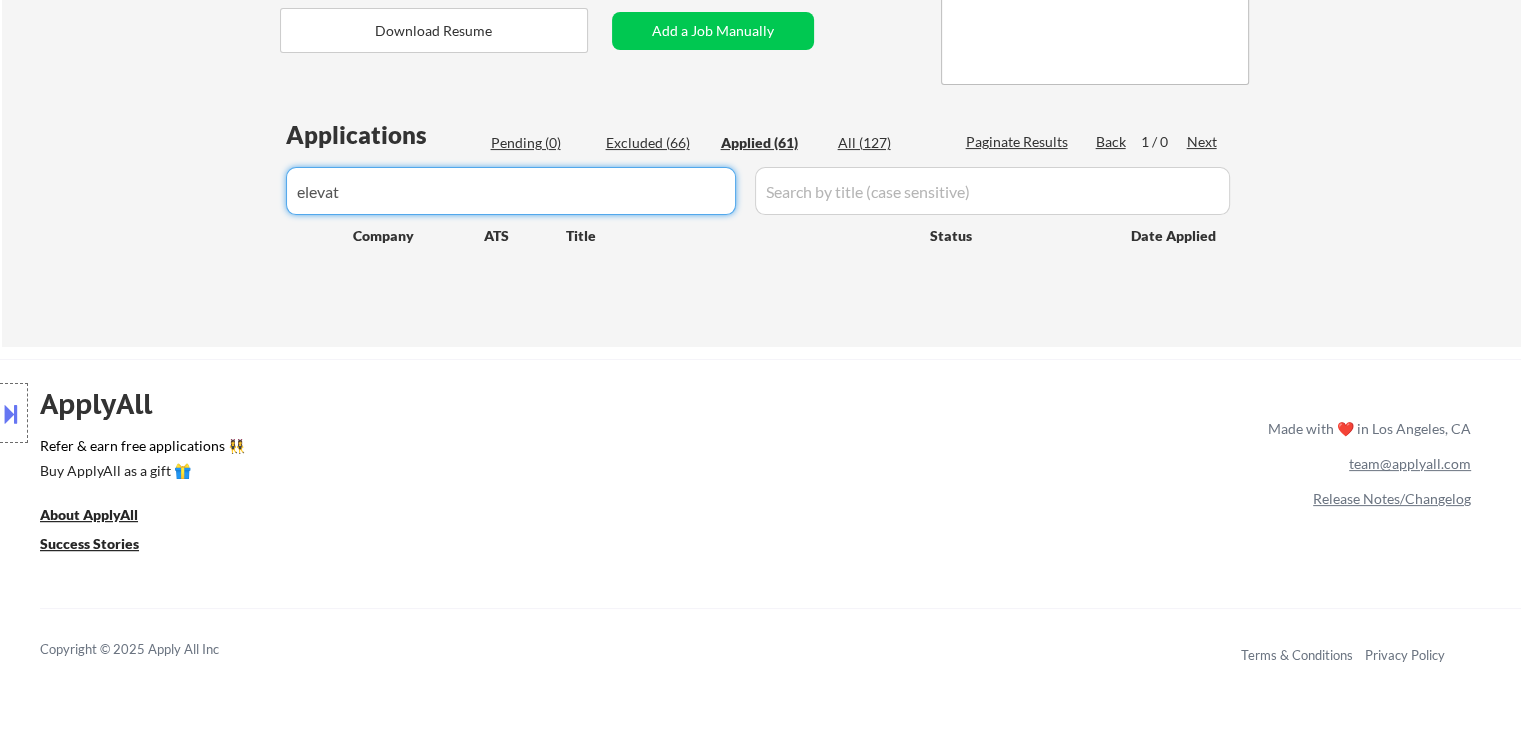 click at bounding box center [511, 191] 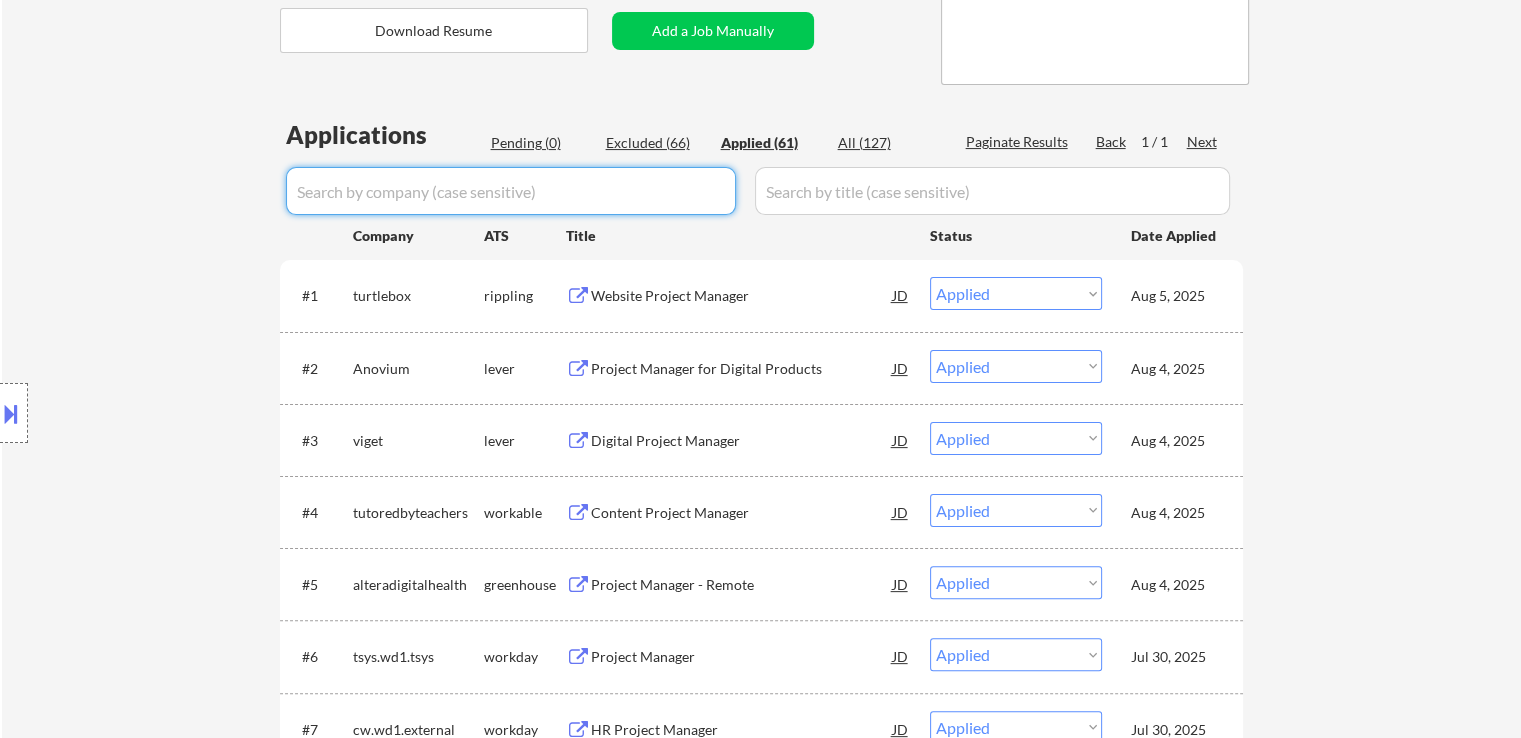 paste on "elevatedthird" 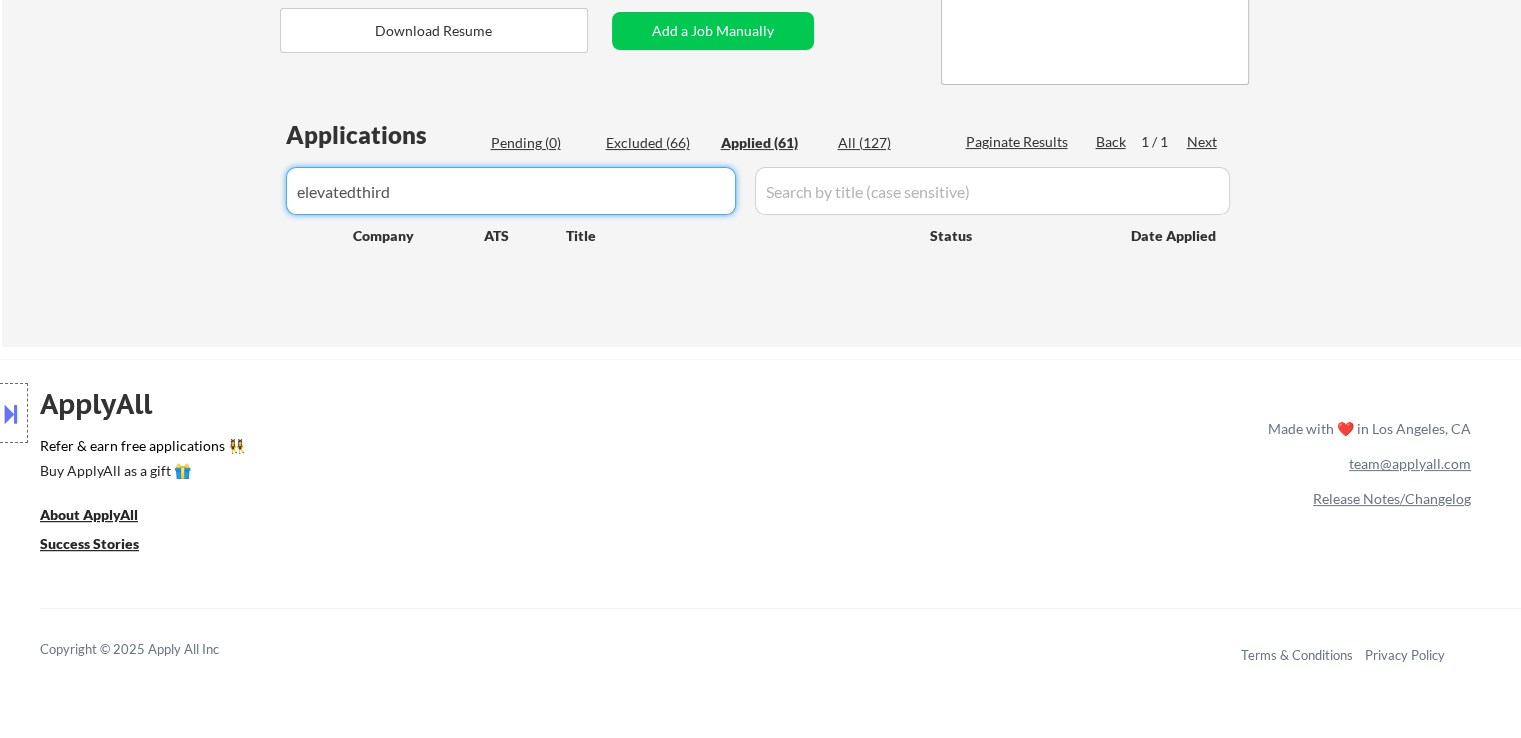 drag, startPoint x: 360, startPoint y: 189, endPoint x: 510, endPoint y: 189, distance: 150 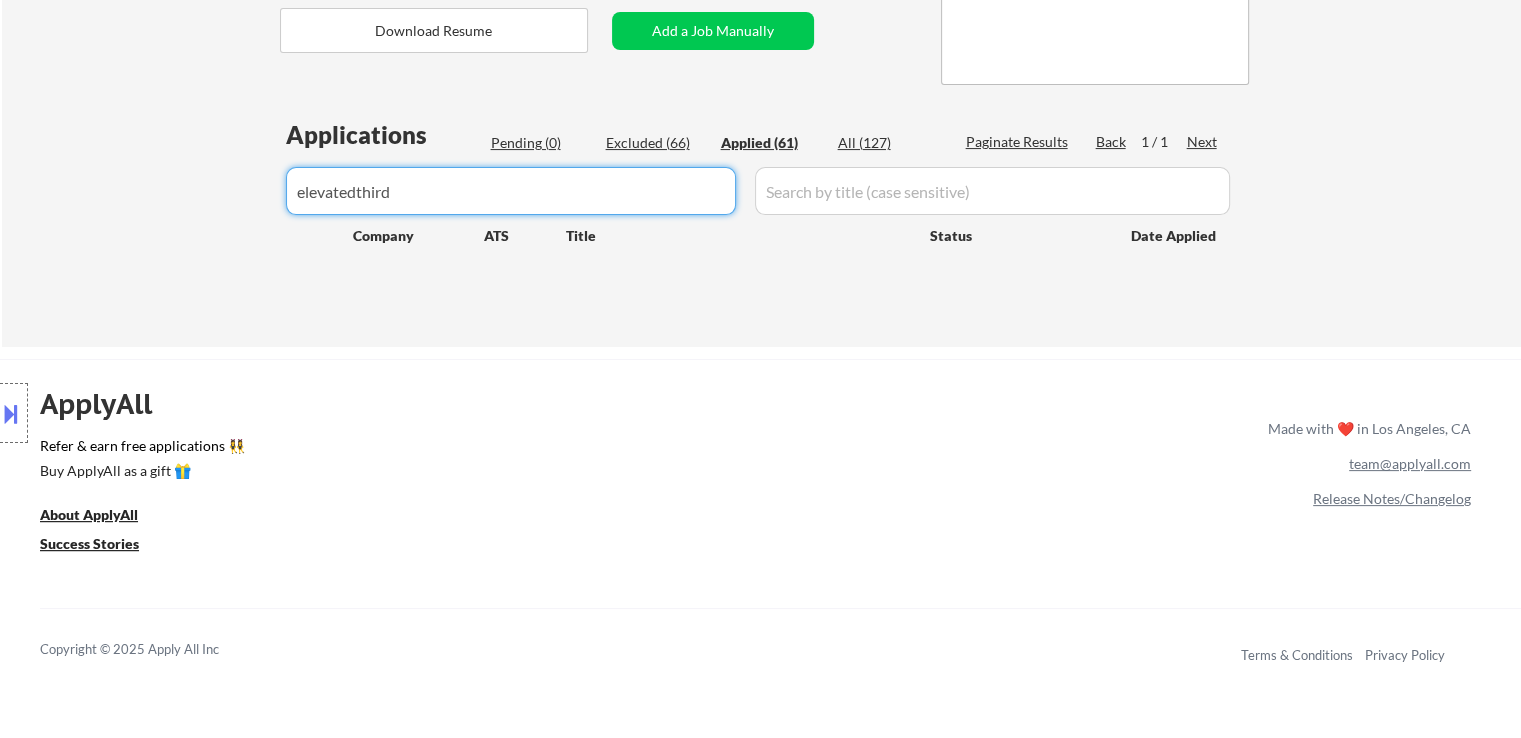 click at bounding box center (511, 191) 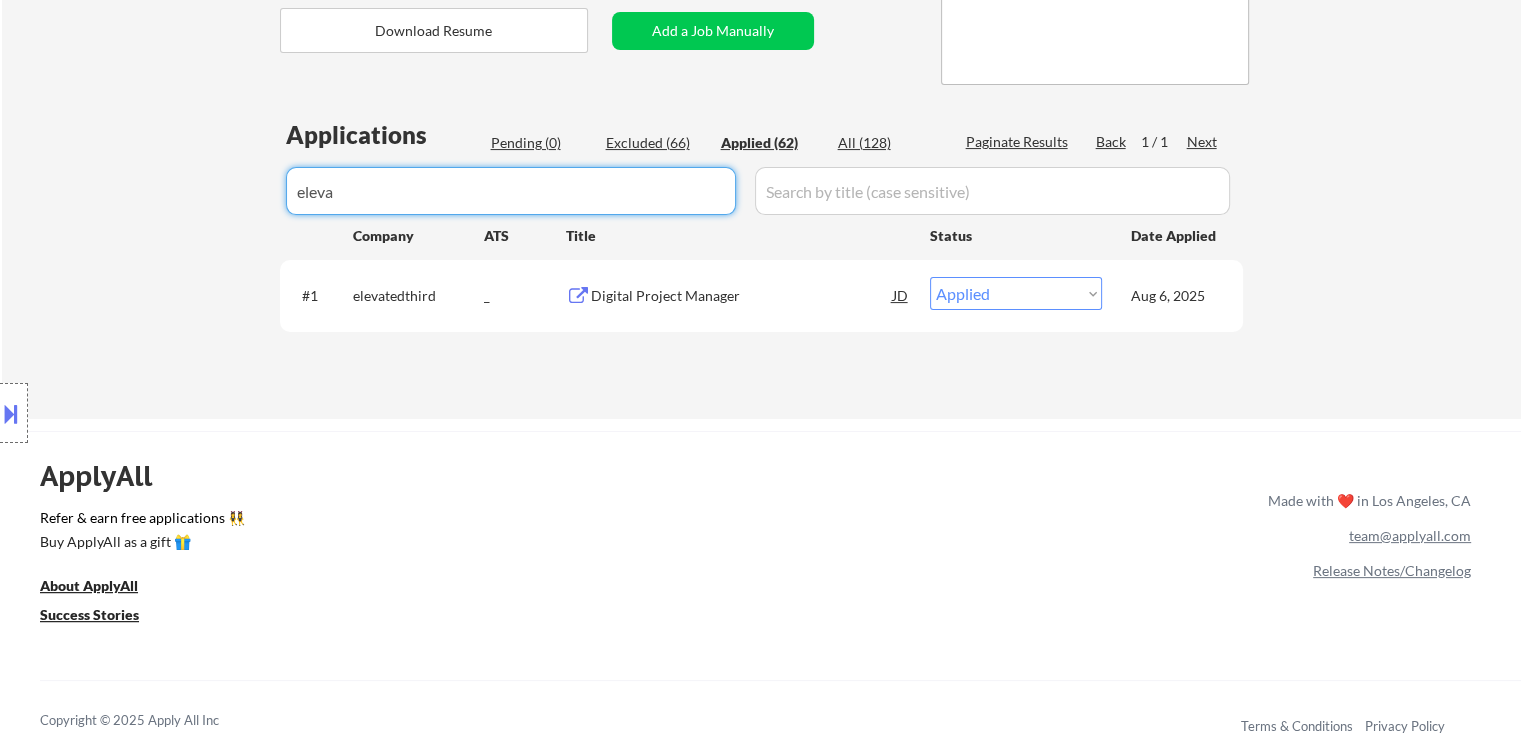 drag, startPoint x: 413, startPoint y: 169, endPoint x: 239, endPoint y: 164, distance: 174.07182 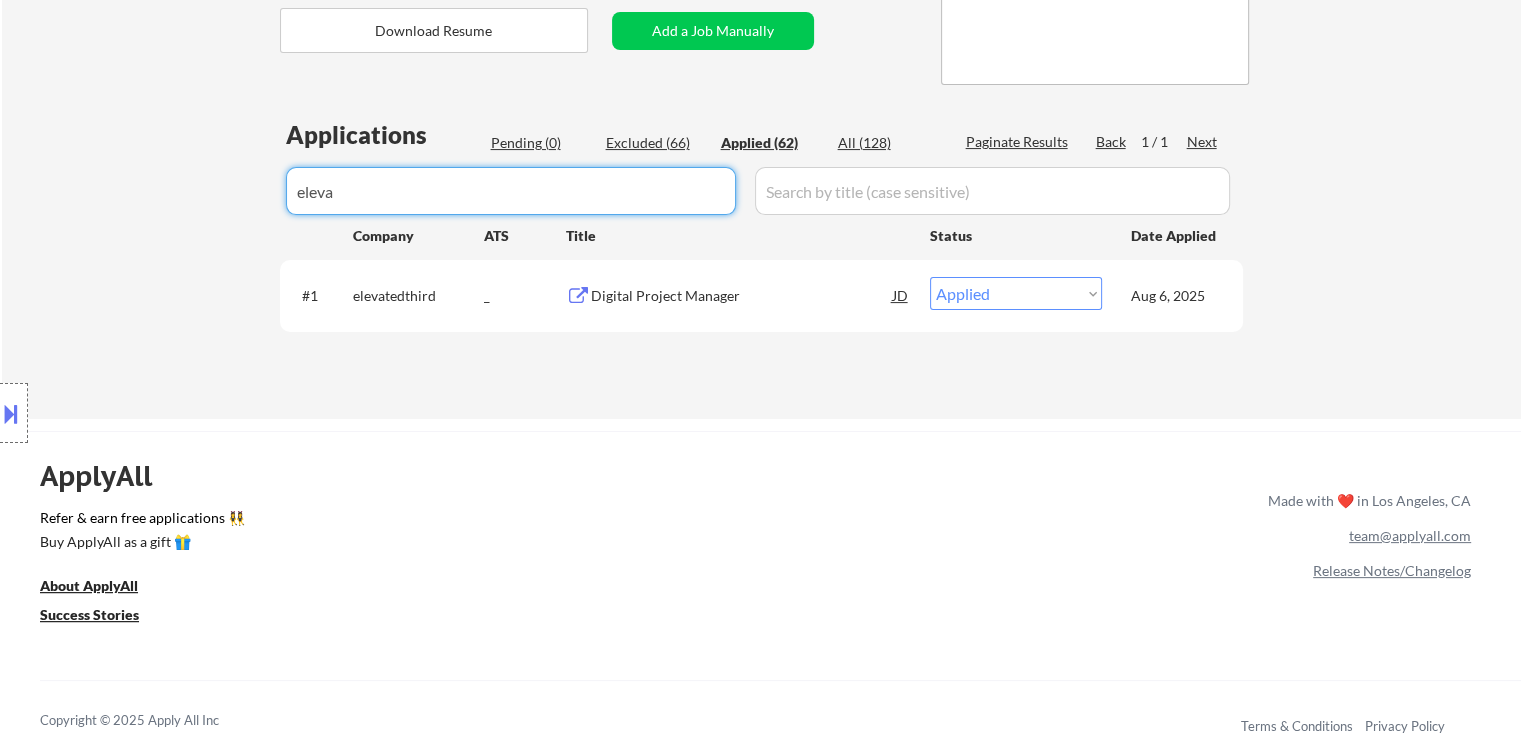 click on "← Return to /applysquad Mailslurp Inbox Job Search Builder [FIRST] [LAST] User Email:  [EMAIL] Application Email:  [EMAIL] Mailslurp Email:  [EMAIL] LinkedIn:   https://www.linkedin.com/in/[USERNAME]/
Phone:  [PHONE] Current Location:  [CITY], [STATE] Applies:  61 sent / 10000 bought Internal Notes Can work in country of residence?:  yes Squad Notes Minimum salary:  $90,000 Will need Visa to work in that country now/future?:   no Download Resume Add a Job Manually [FIRST] Applications Pending (0) Excluded (66) Applied (62) All (128) Paginate Results Back 1 / 1
Next Company ATS Title Status Date Applied #1 elevatedthird _ Digital Project Manager JD Choose an option... Pending Applied Excluded (Questions) Excluded (Expired) Excluded (Location) Excluded (Bad Match) Excluded (Blocklist) Excluded (Salary) Excluded (Other) Aug 6, 2025 #2 Anovium lever Project Manager for Digital Products JD Choose an option... Pending Applied Excluded (Questions) #" at bounding box center (760, -31) 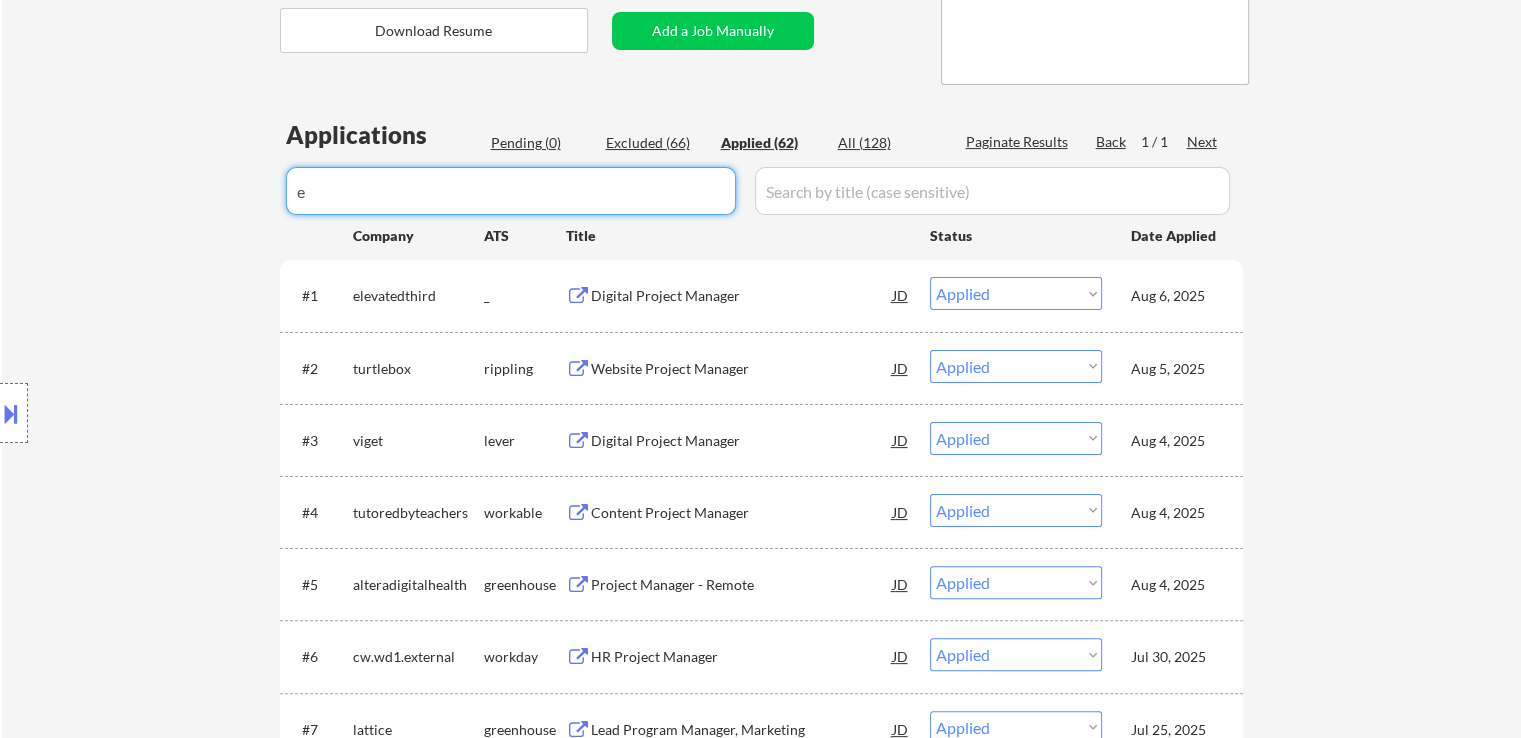 click at bounding box center (511, 191) 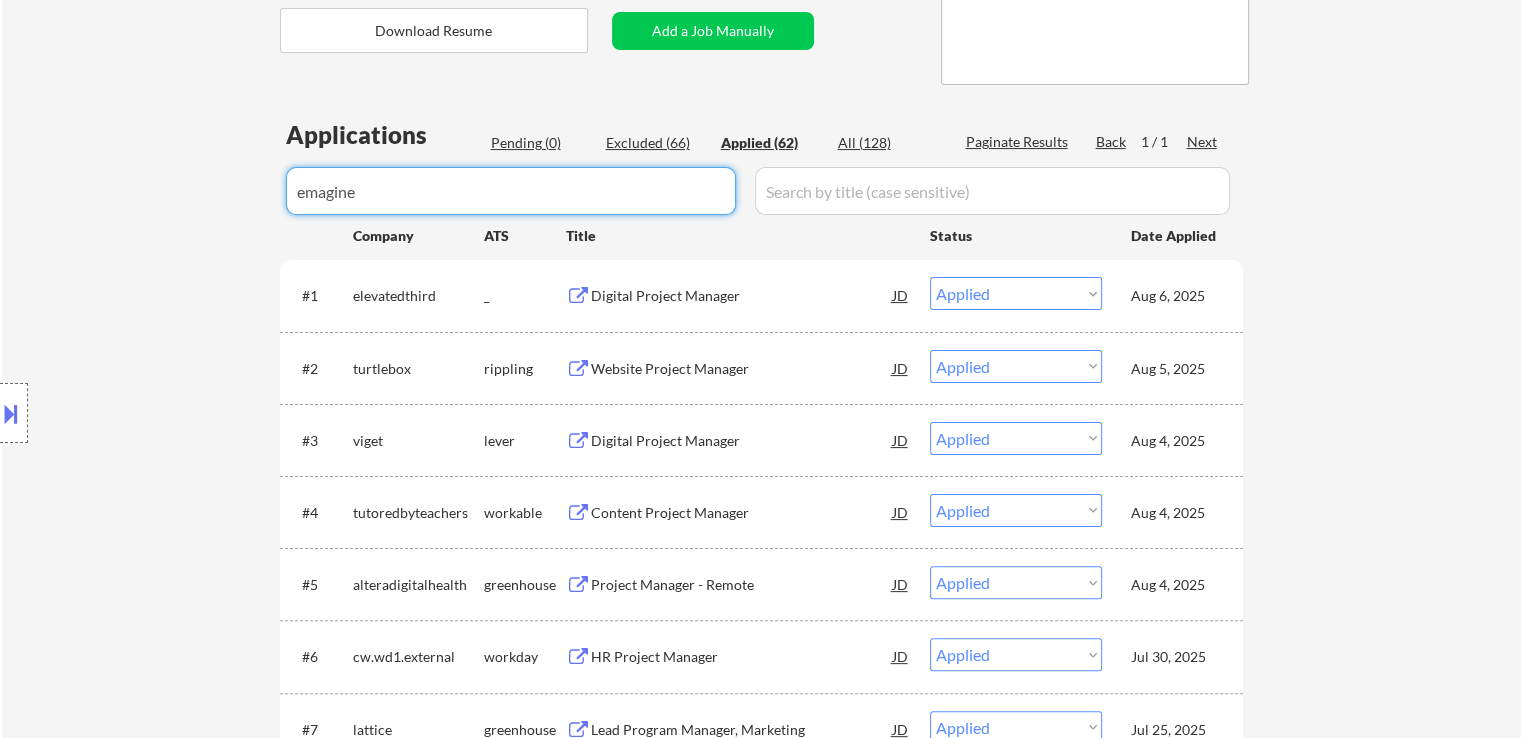type on "emagine" 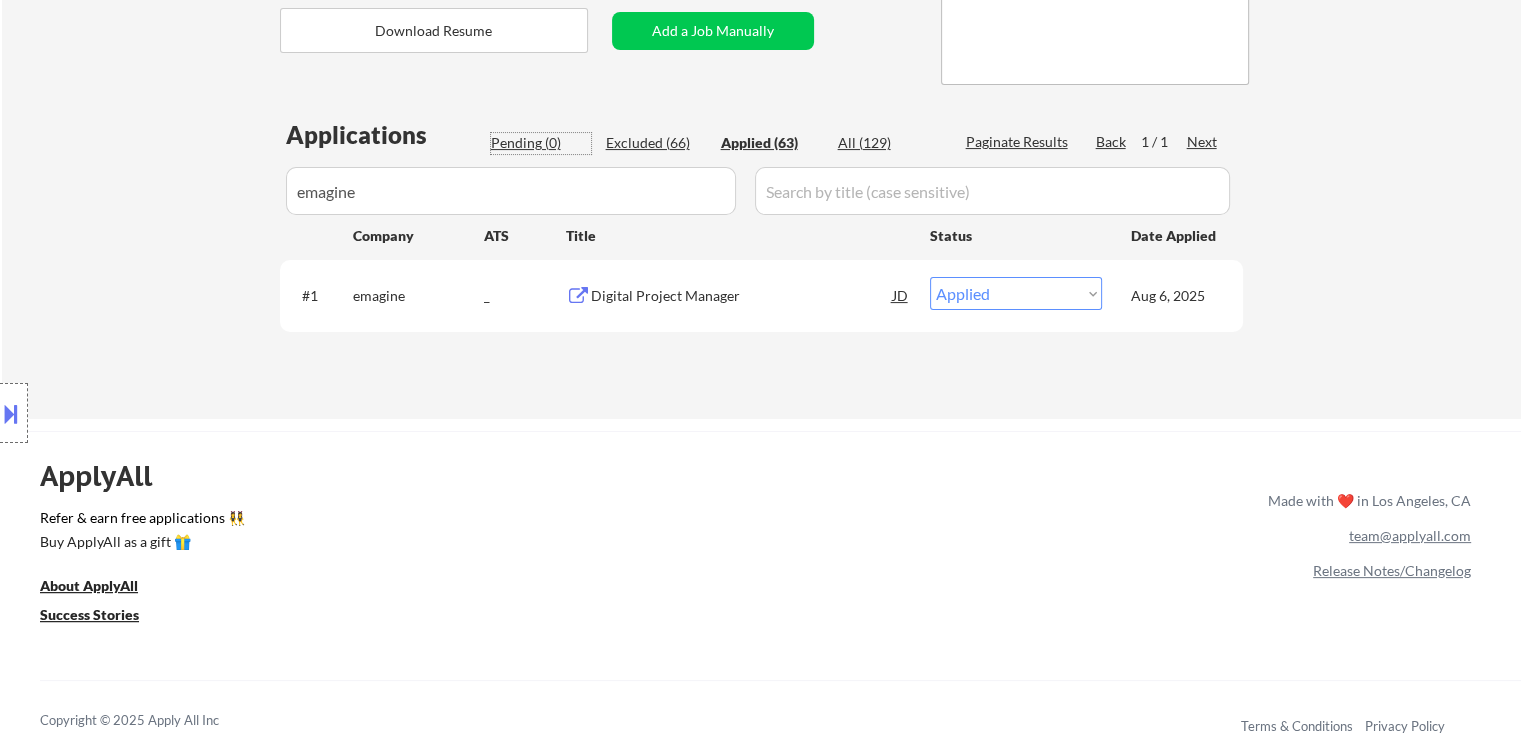 click on "Pending (0)" at bounding box center (541, 143) 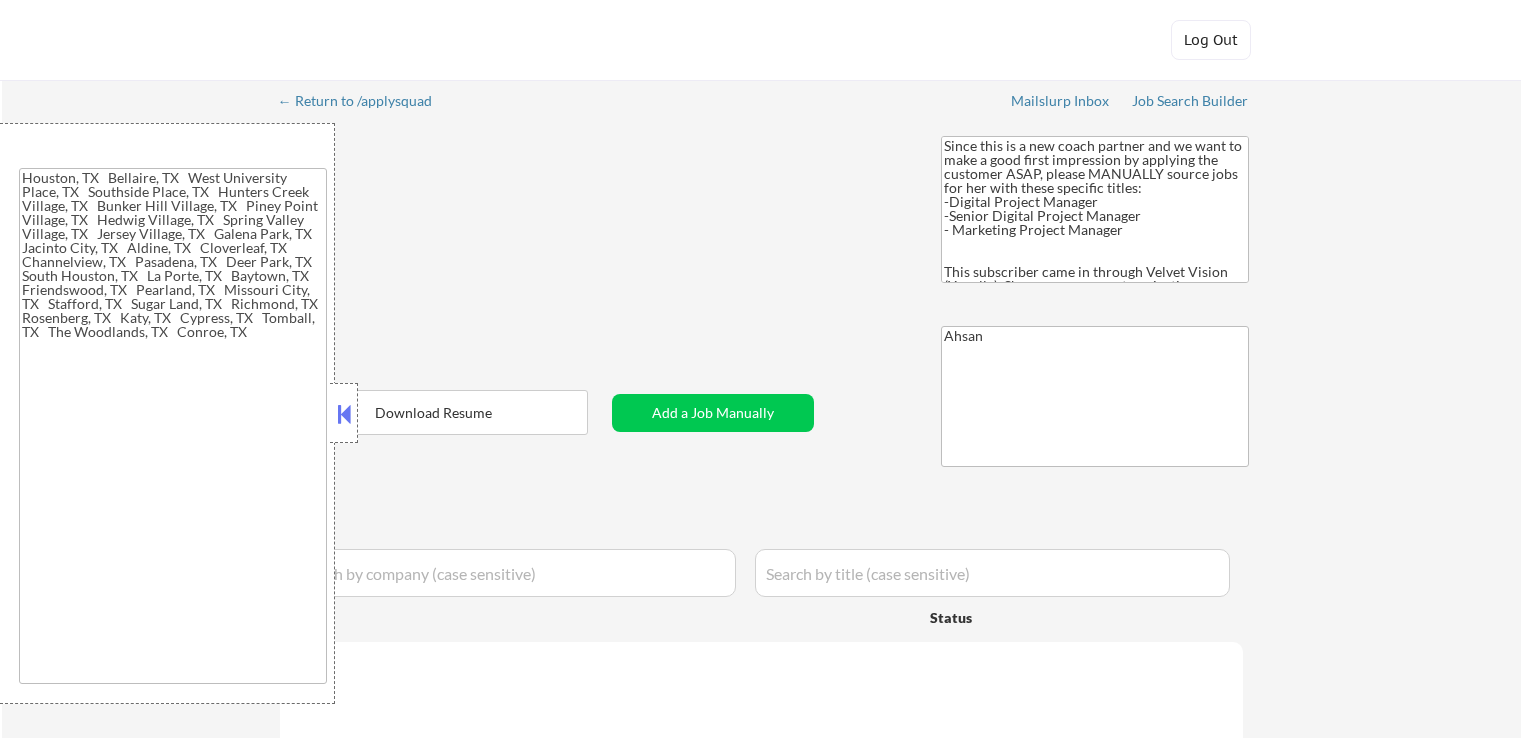 type on "[CITY], [STATE]   [CITY], [STATE]   [CITY], [STATE]   [CITY], [STATE]   [CITY], [STATE]   [CITY], [STATE]   [CITY], [STATE]   [CITY], [STATE]   [CITY], [STATE]   [CITY], [STATE]   [CITY], [STATE]   [CITY], [STATE]   [CITY], [STATE]   [CITY], [STATE]   [CITY], [STATE]   [CITY], [STATE]   [CITY], [STATE]   [CITY], [STATE]   [CITY], [STATE]   [CITY], [STATE]   [CITY], [STATE]   [CITY], [STATE]   [CITY], [STATE]   [CITY], [STATE]   [CITY], [STATE]   [CITY], [STATE]   [CITY], [STATE]   [CITY], [STATE]   [CITY], [STATE]   [CITY], [STATE]   [CITY], [STATE]" 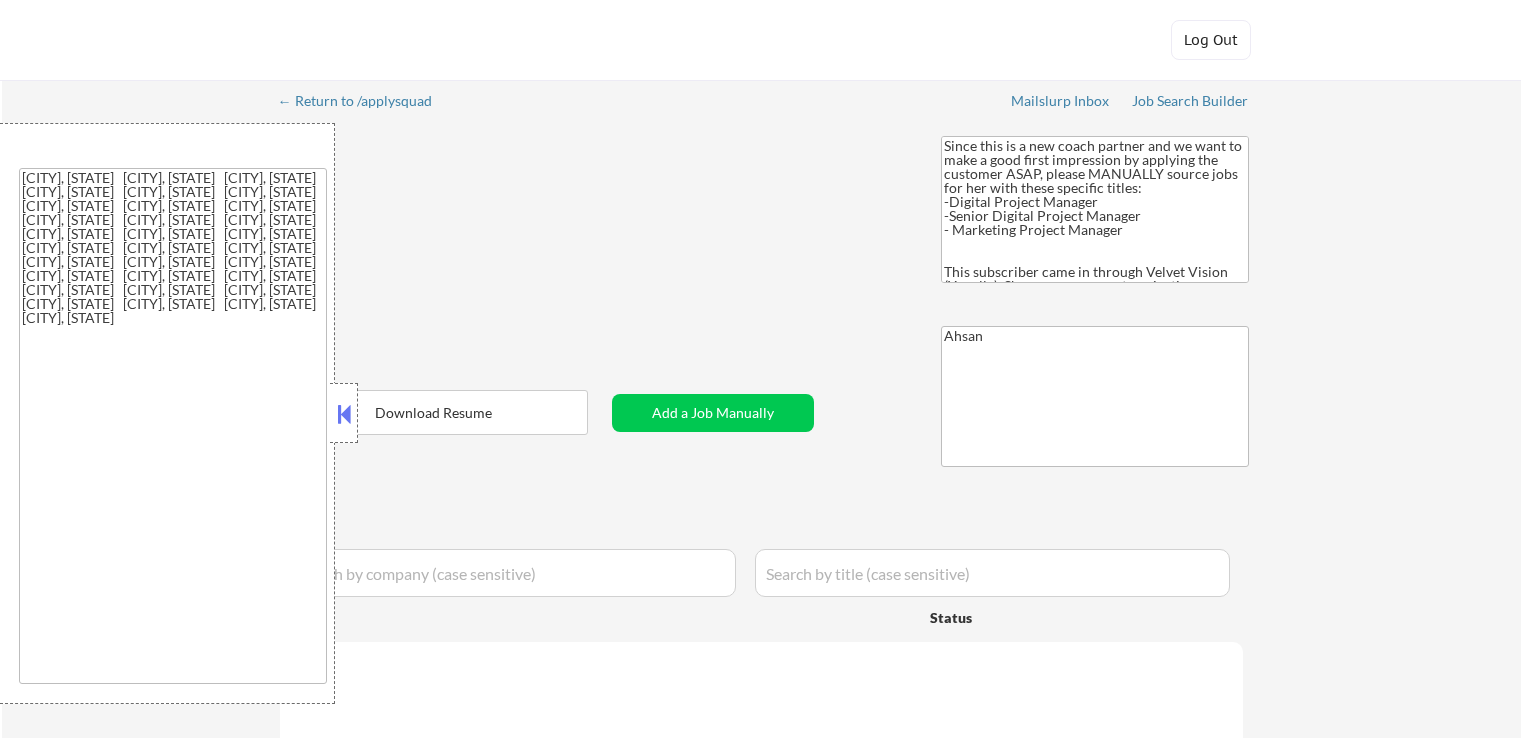select on ""applied"" 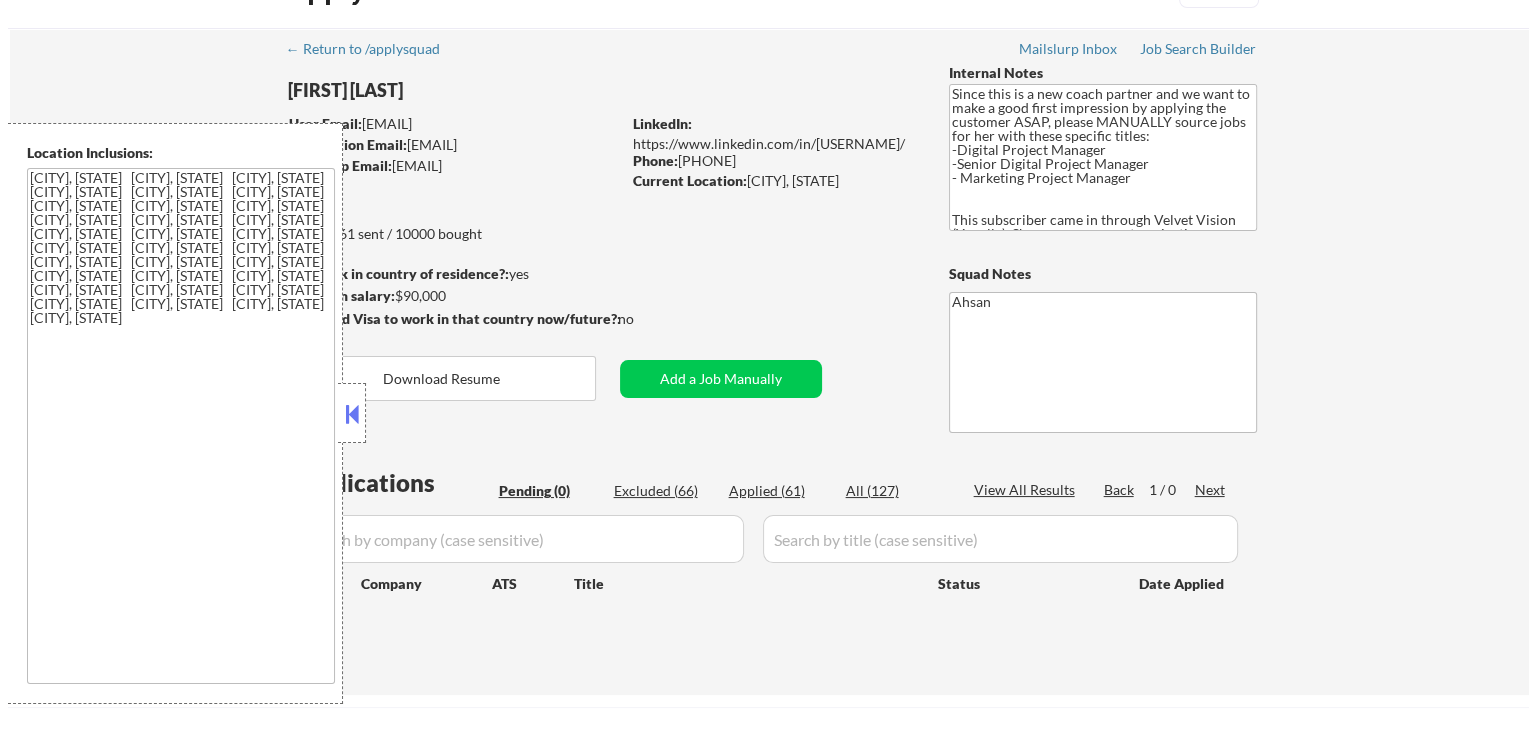 scroll, scrollTop: 100, scrollLeft: 0, axis: vertical 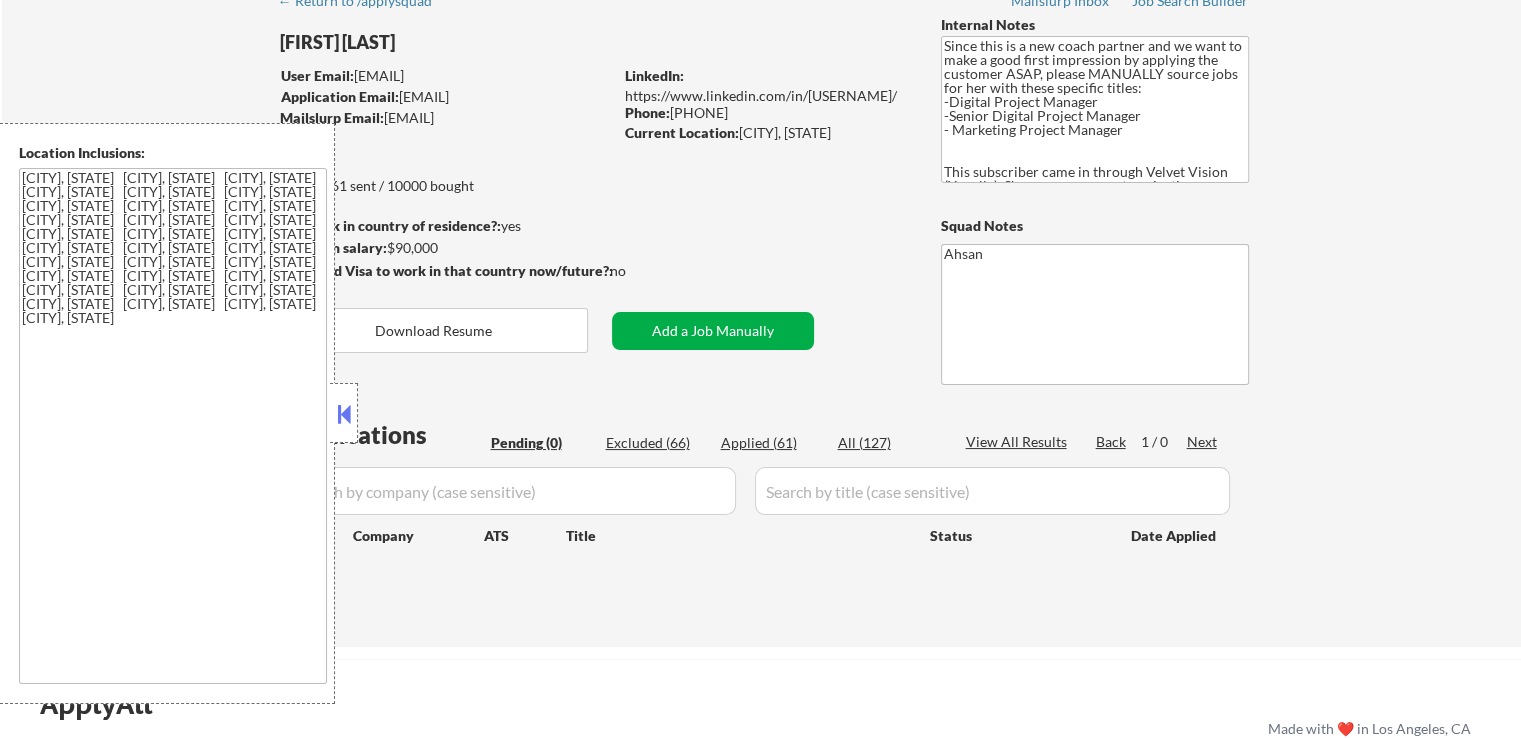 click on "Add a Job Manually" at bounding box center [713, 331] 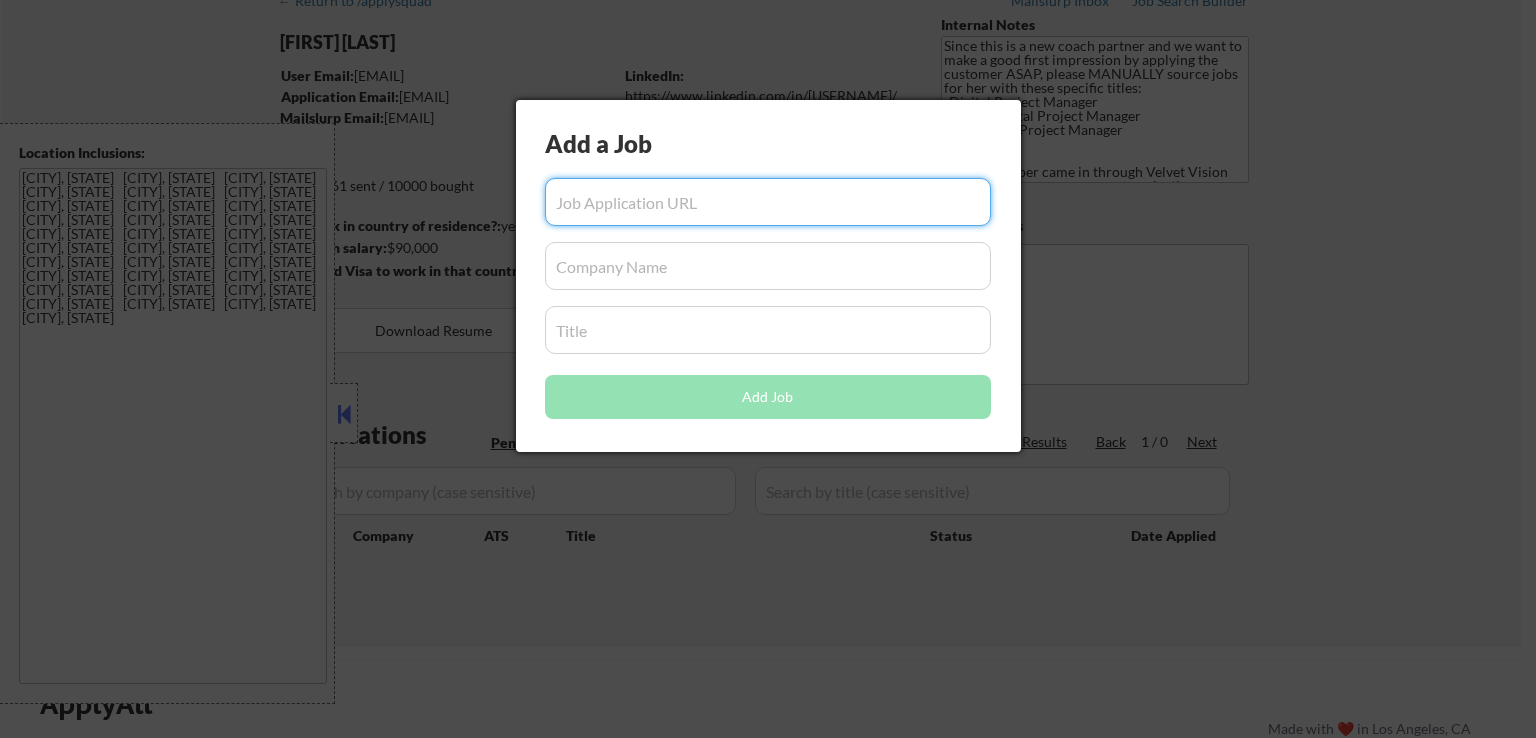 click at bounding box center (768, 202) 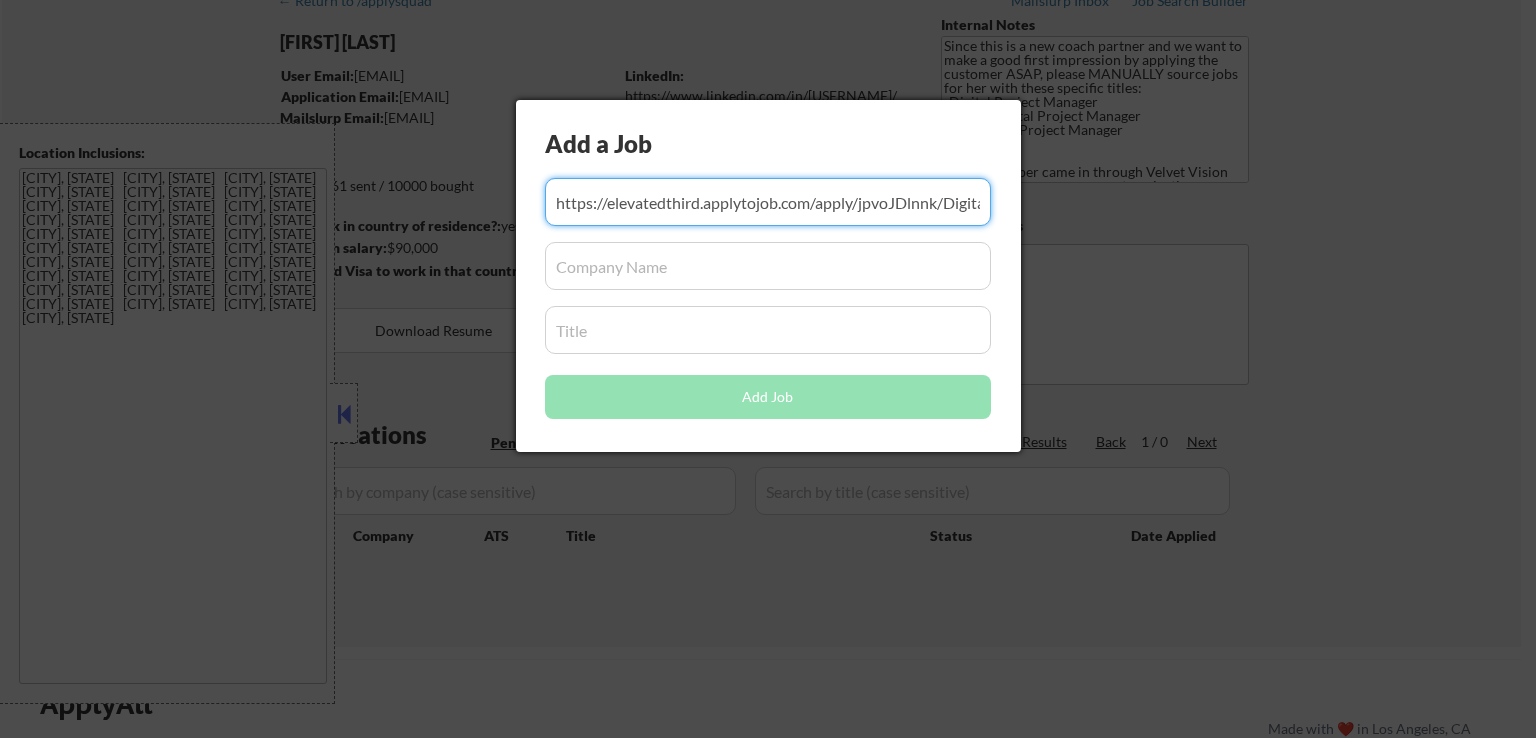 scroll, scrollTop: 0, scrollLeft: 136, axis: horizontal 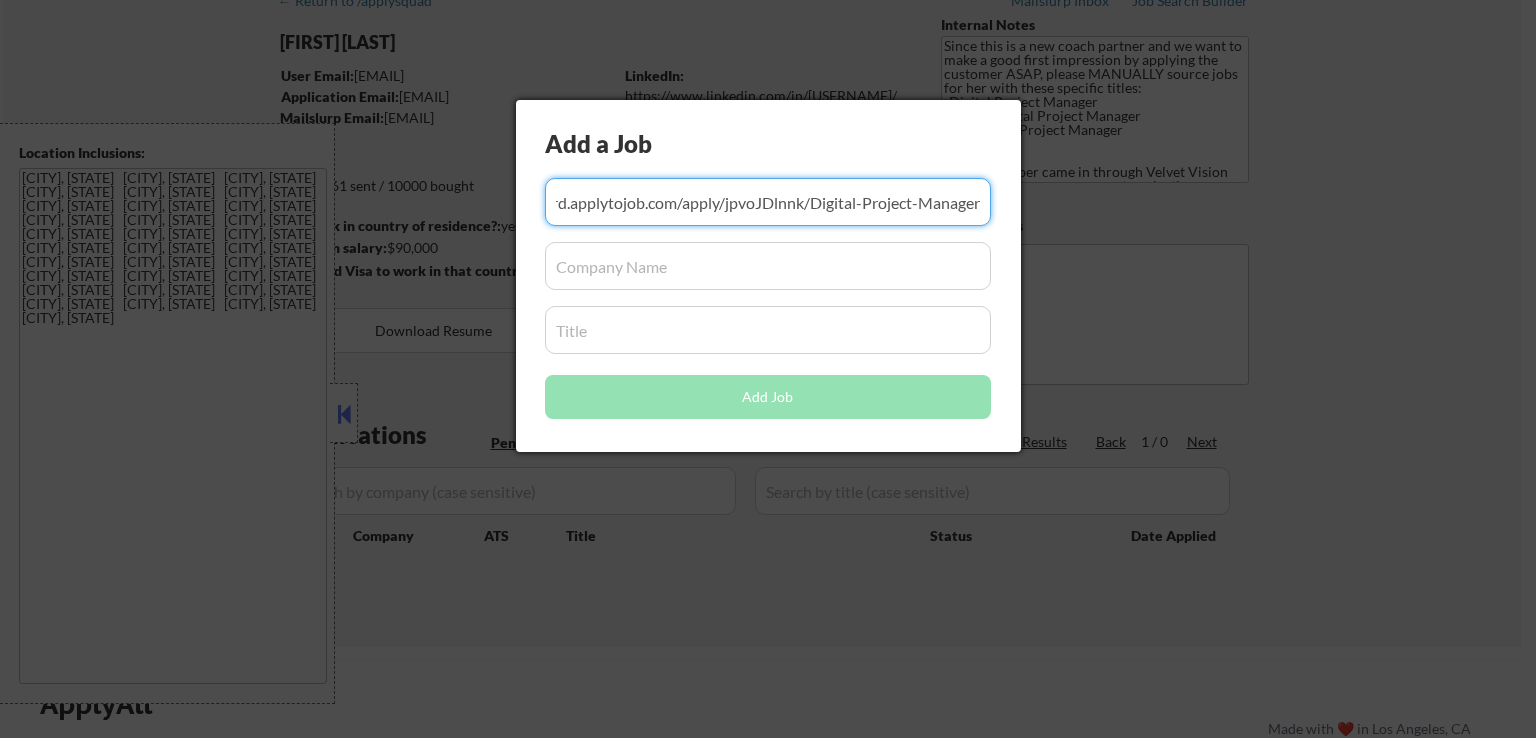 type on "https://elevatedthird.applytojob.com/apply/jpvoJDlnnk/Digital-Project-Manager" 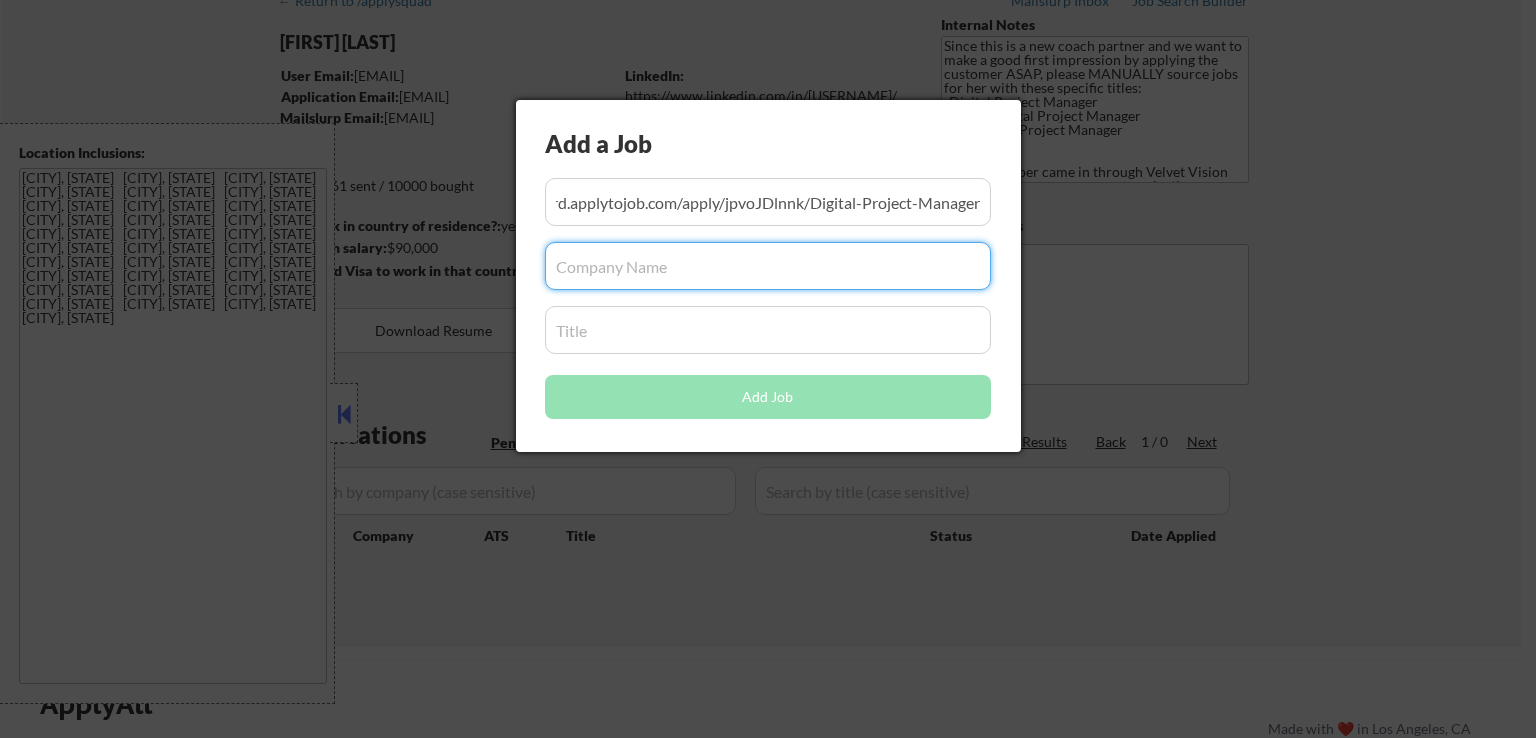 click at bounding box center [768, 266] 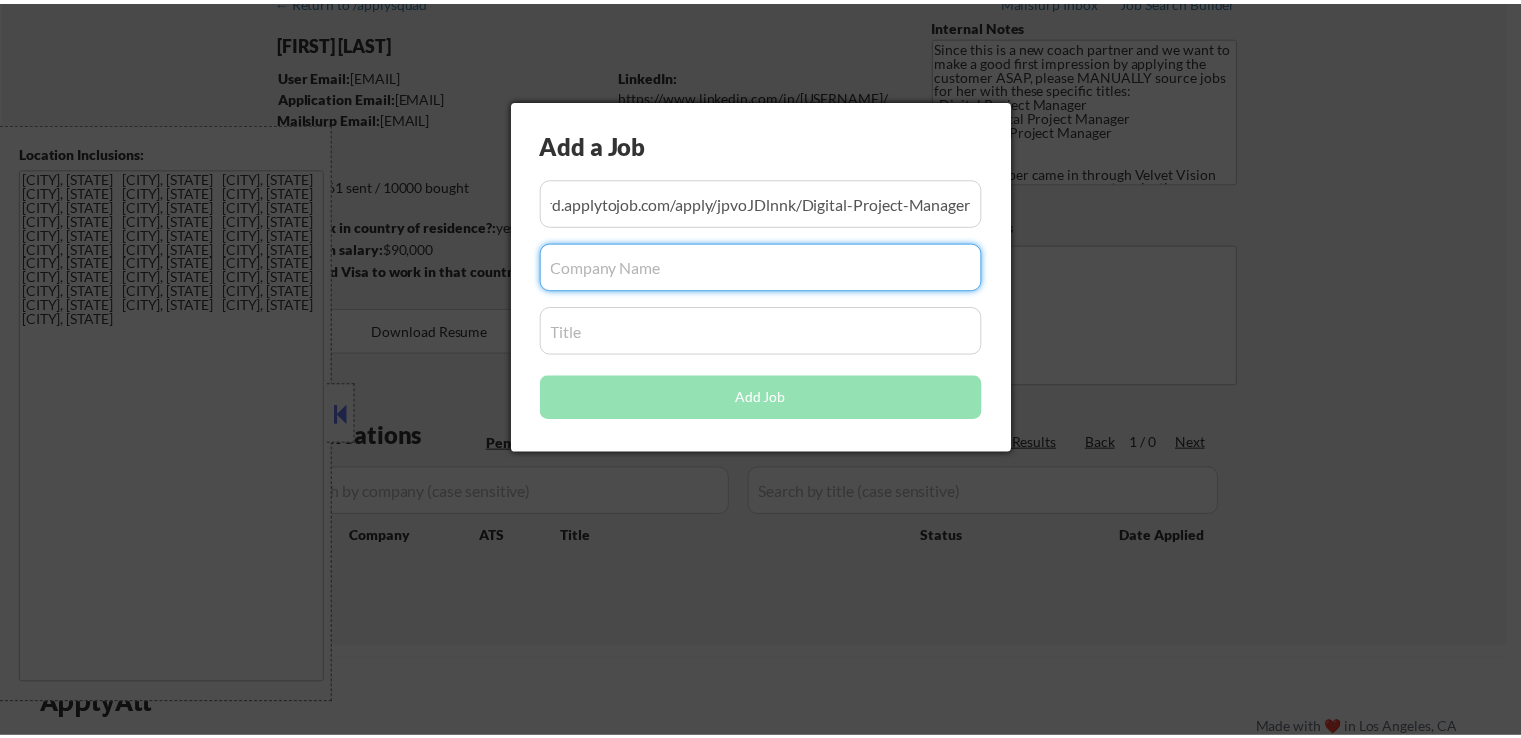 scroll, scrollTop: 0, scrollLeft: 0, axis: both 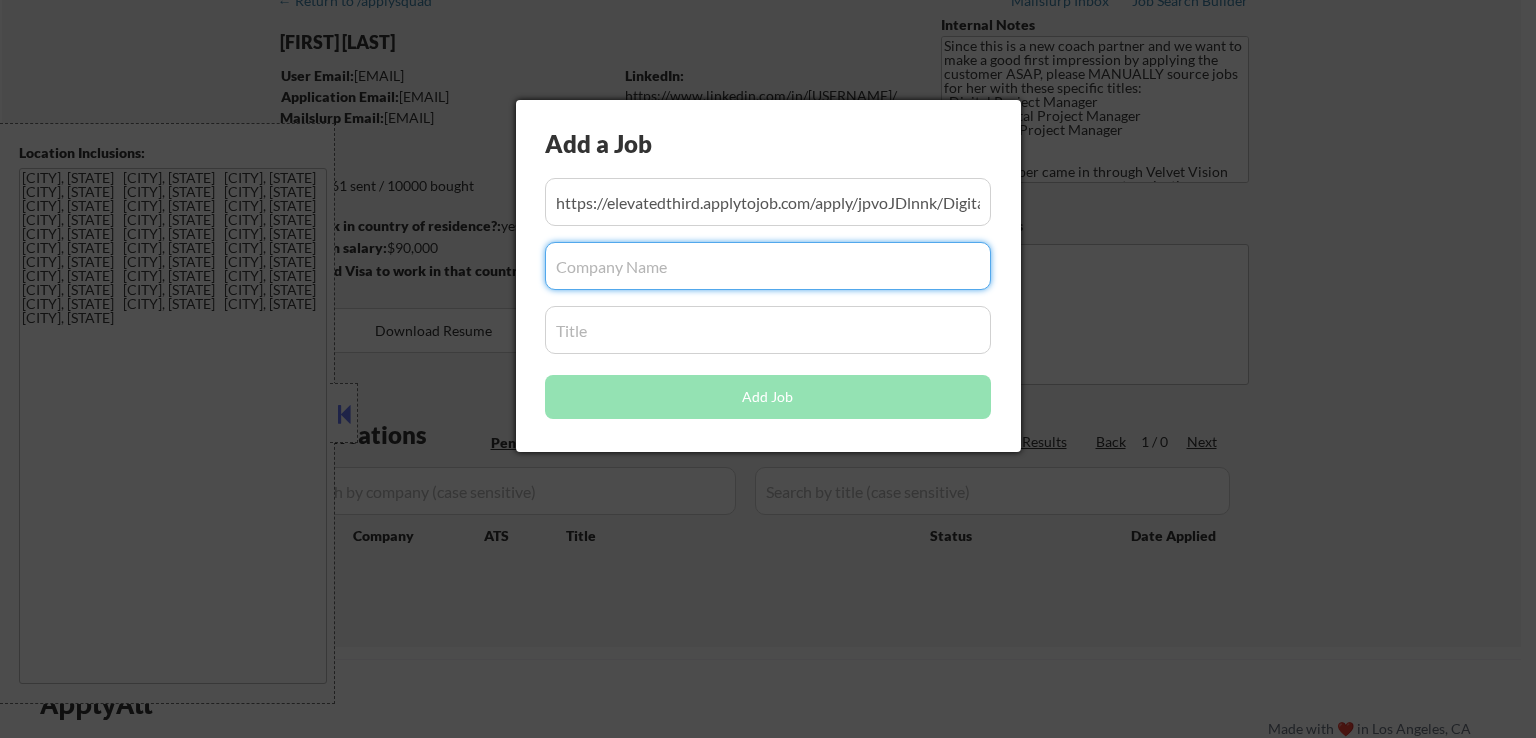 paste on "elevatedthird" 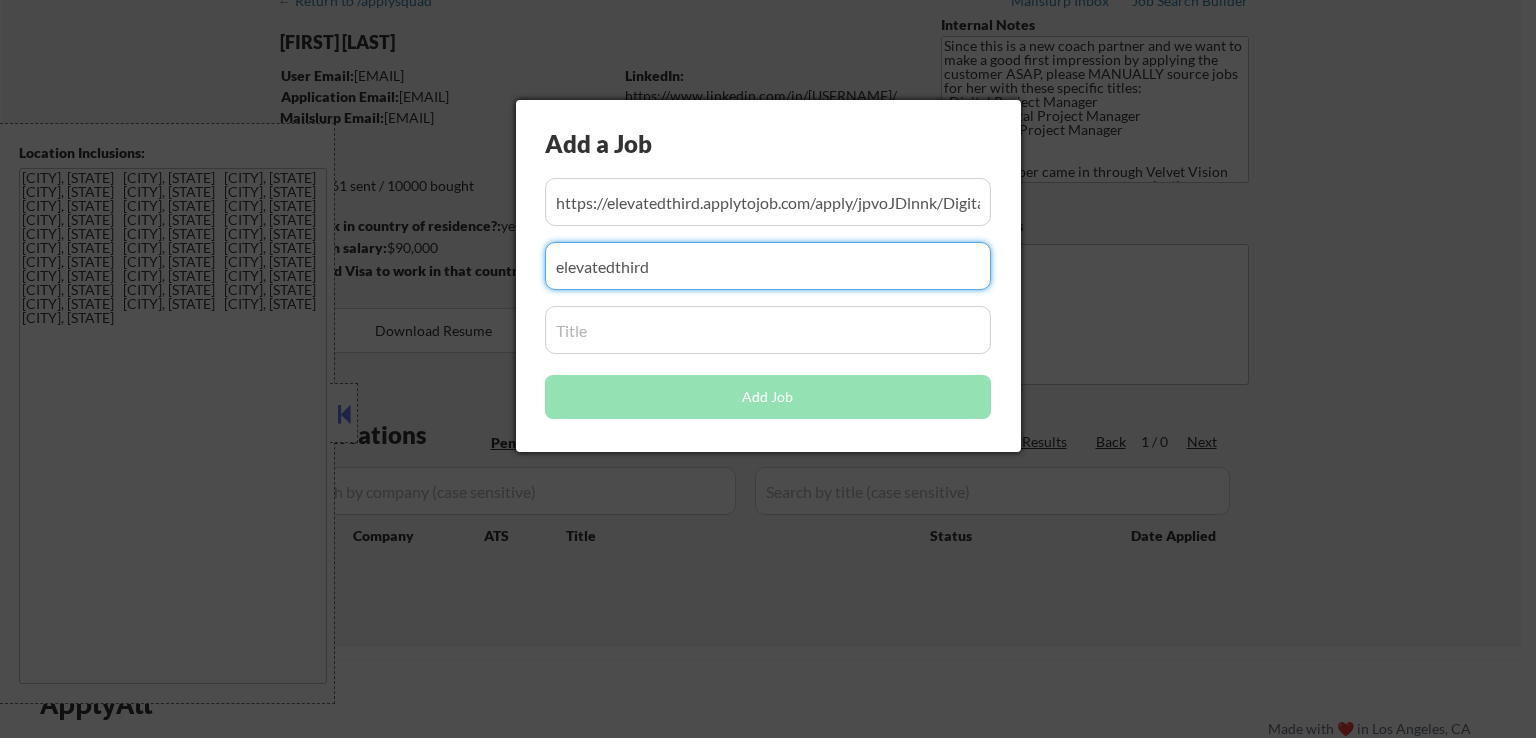 type on "elevatedthird" 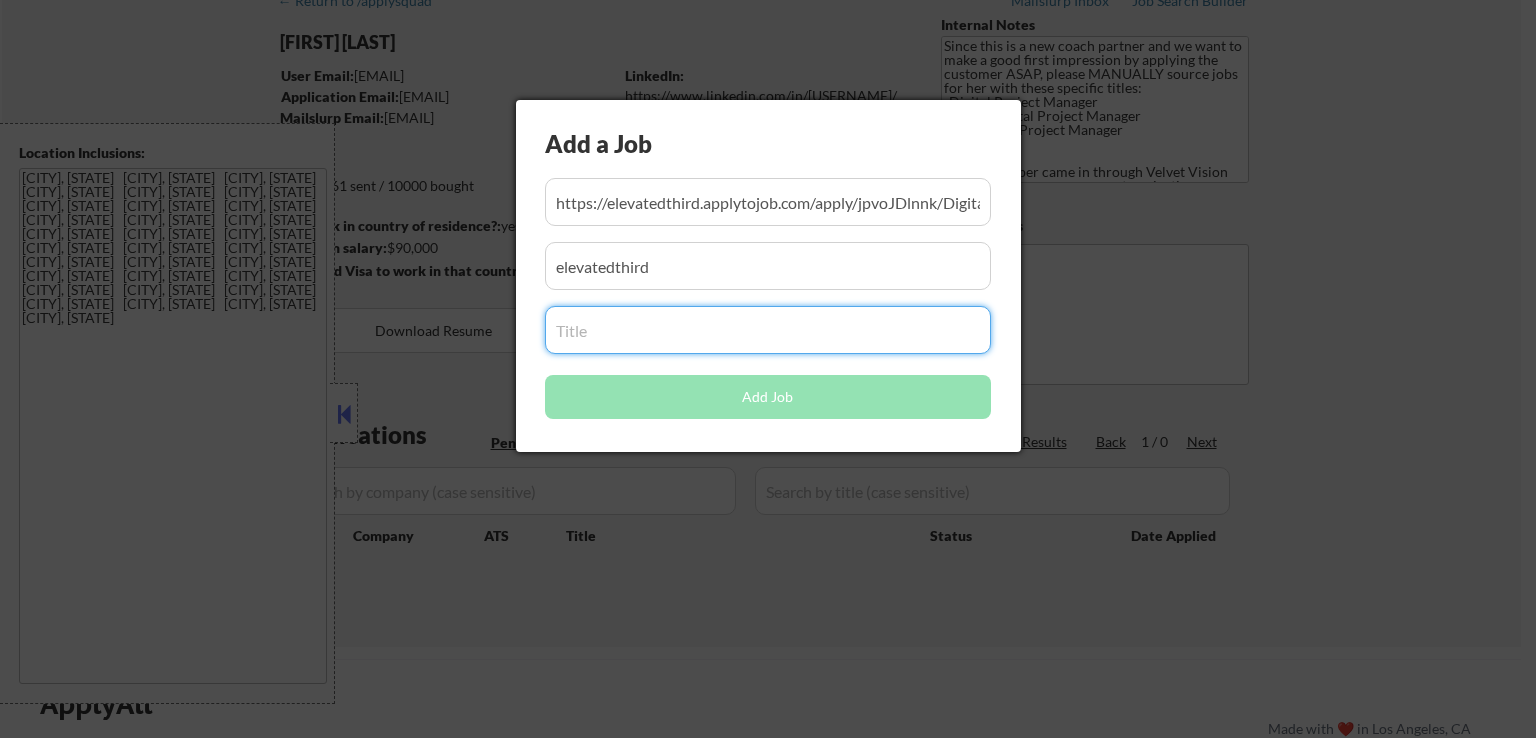 click at bounding box center (768, 330) 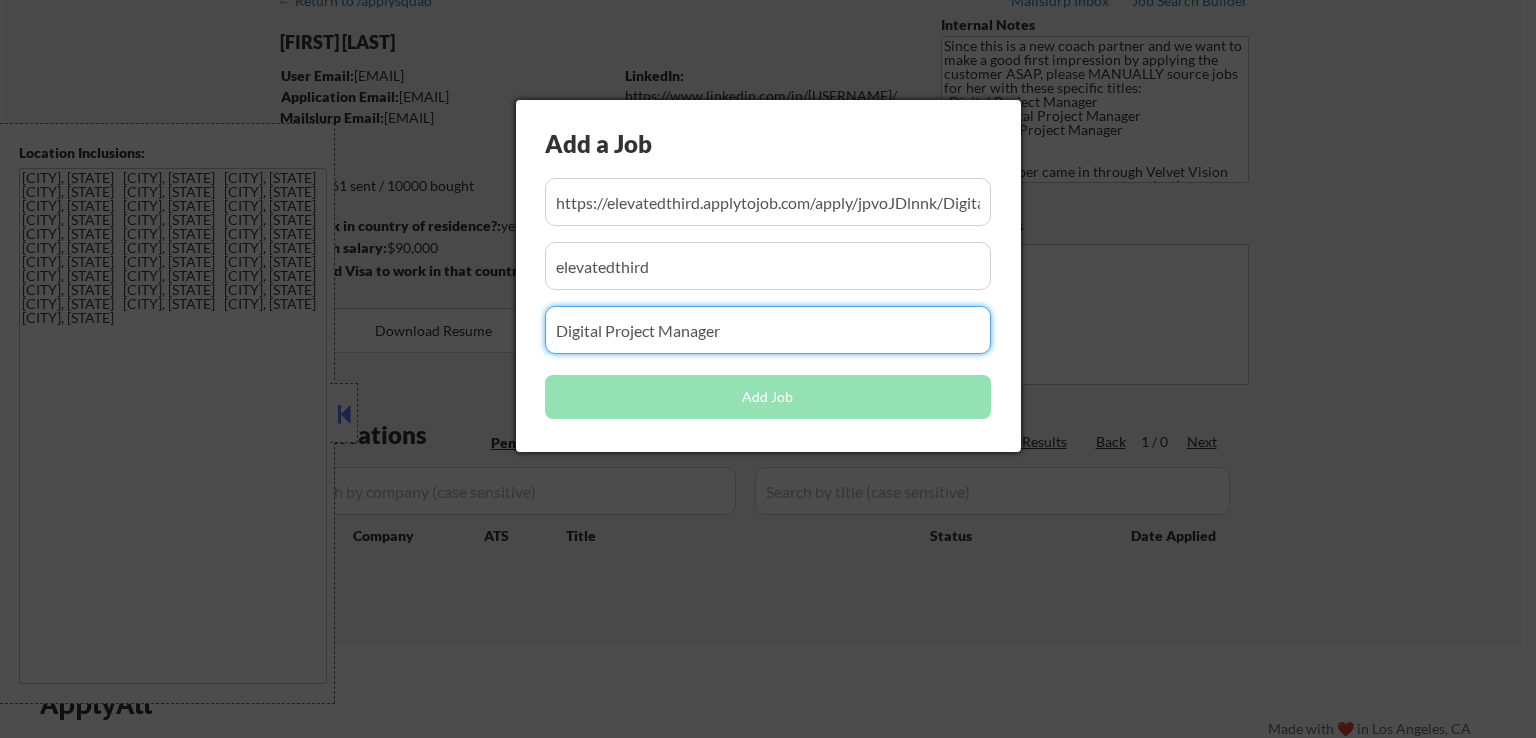 type on "Digital Project Manager" 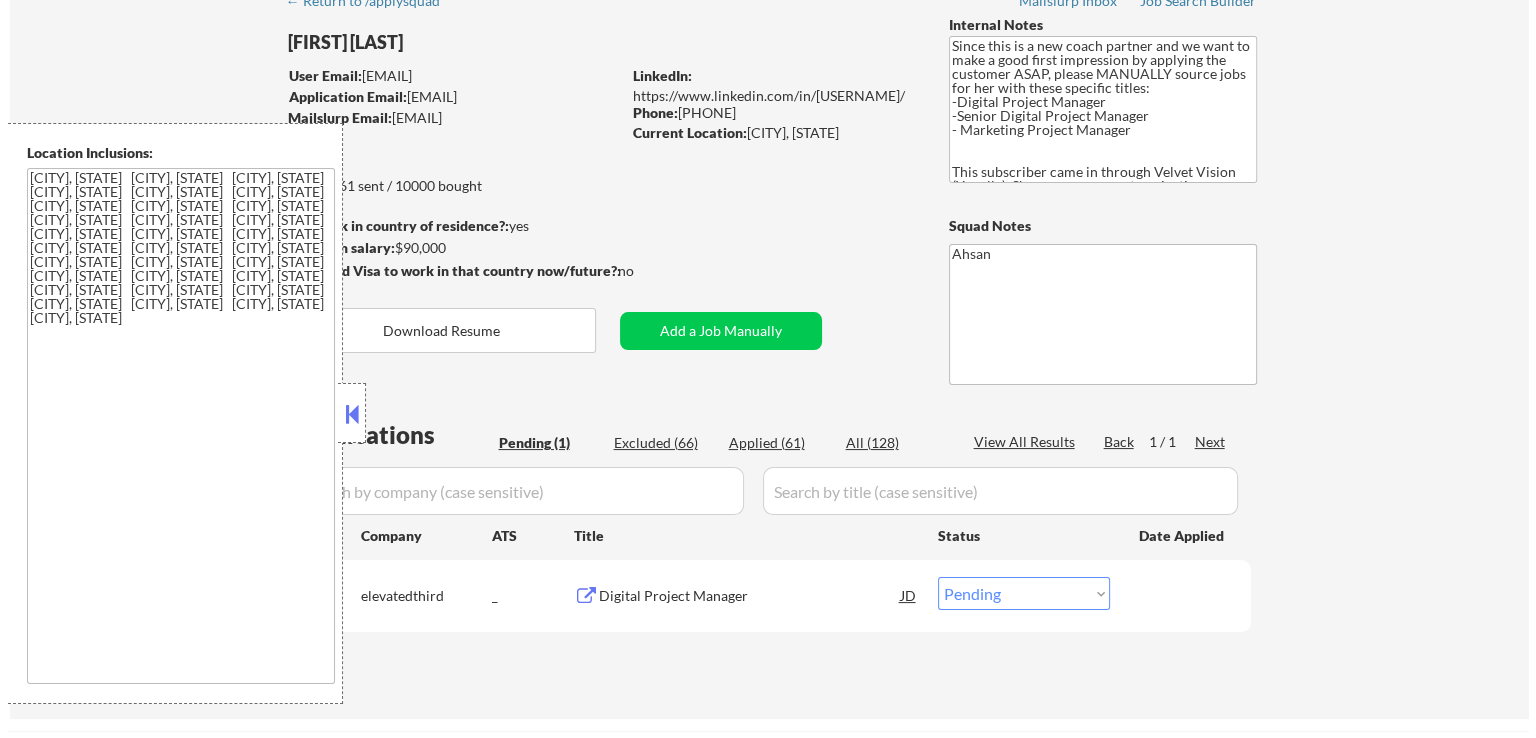 scroll, scrollTop: 300, scrollLeft: 0, axis: vertical 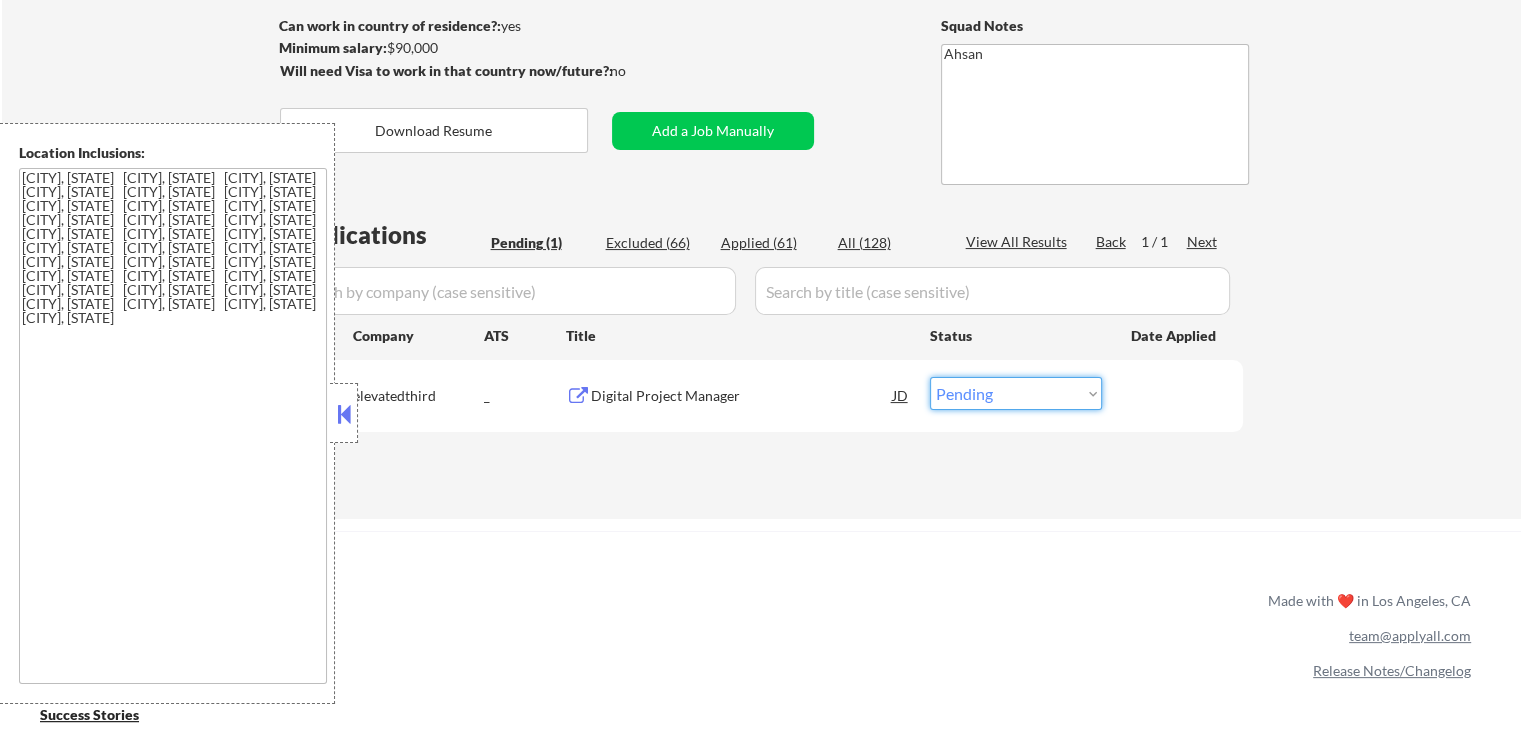 drag, startPoint x: 996, startPoint y: 396, endPoint x: 990, endPoint y: 409, distance: 14.3178215 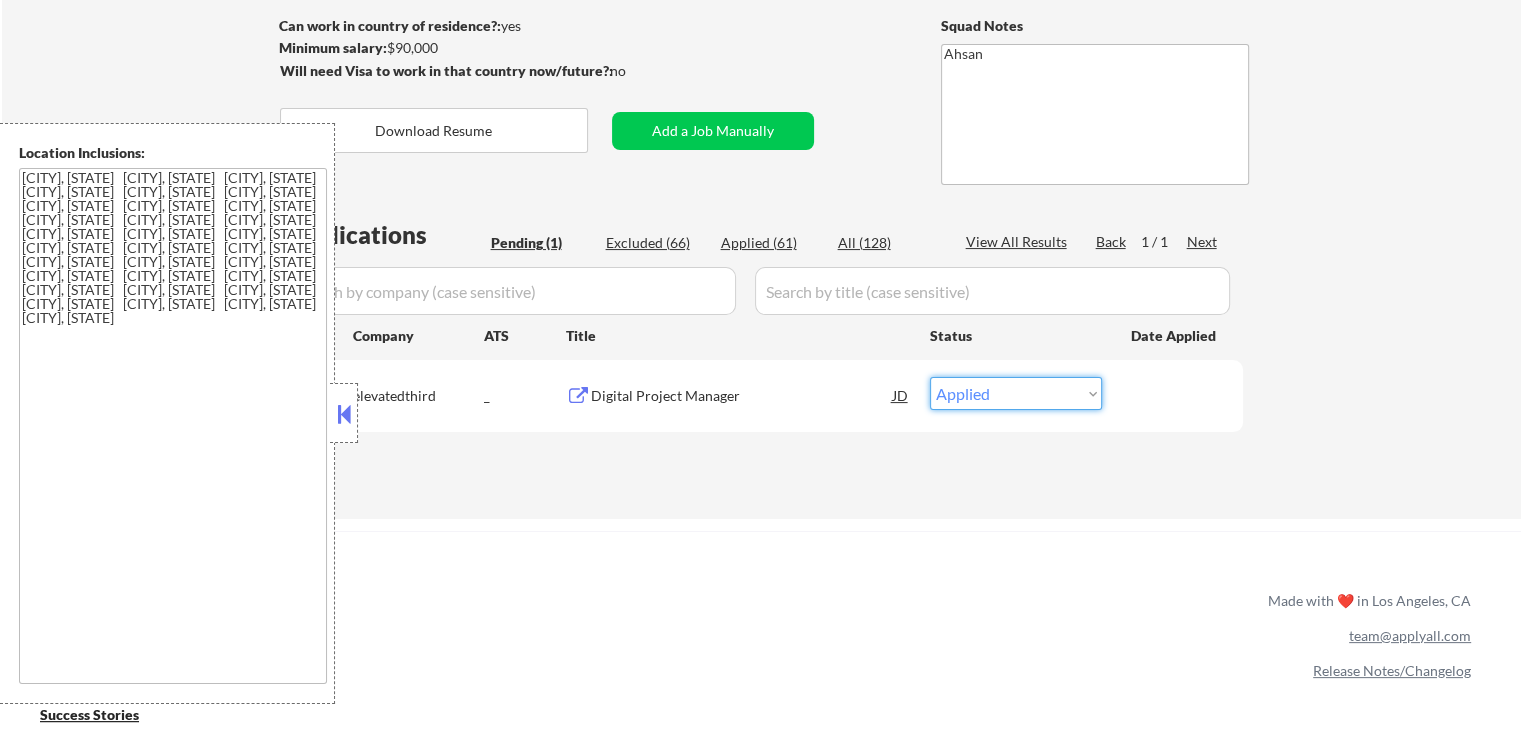 click on "Choose an option... Pending Applied Excluded (Questions) Excluded (Expired) Excluded (Location) Excluded (Bad Match) Excluded (Blocklist) Excluded (Salary) Excluded (Other)" at bounding box center [1016, 393] 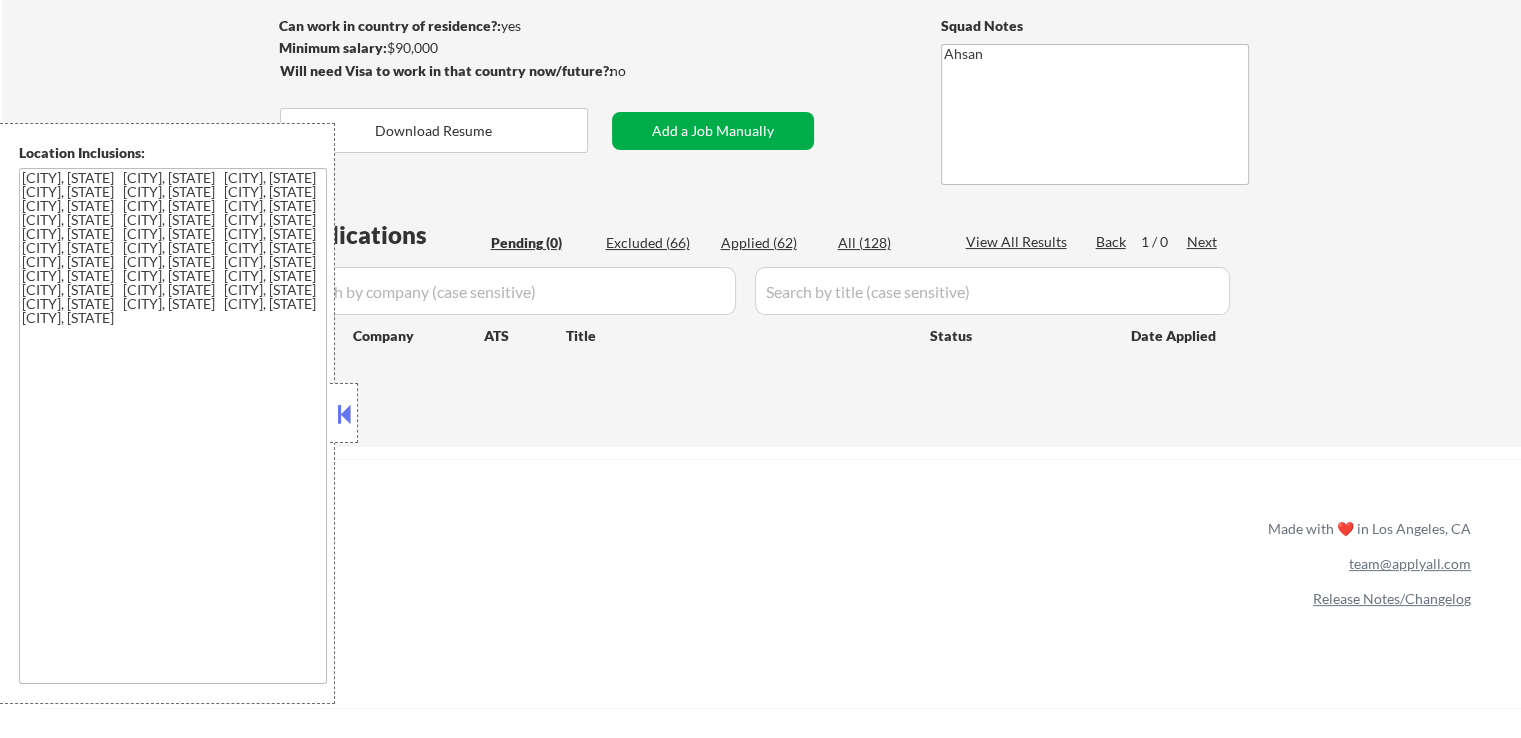 click on "Add a Job Manually" at bounding box center (713, 131) 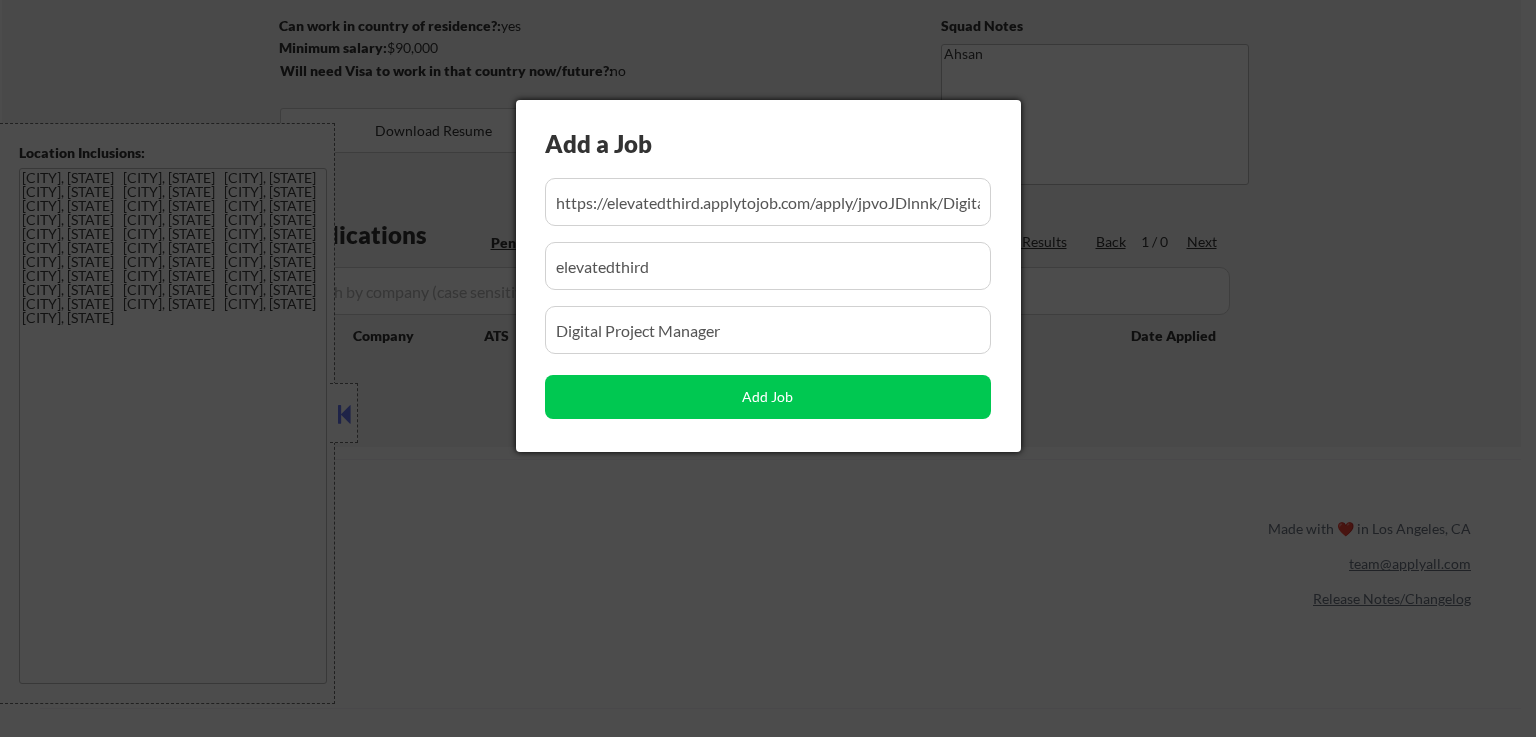 scroll, scrollTop: 0, scrollLeft: 136, axis: horizontal 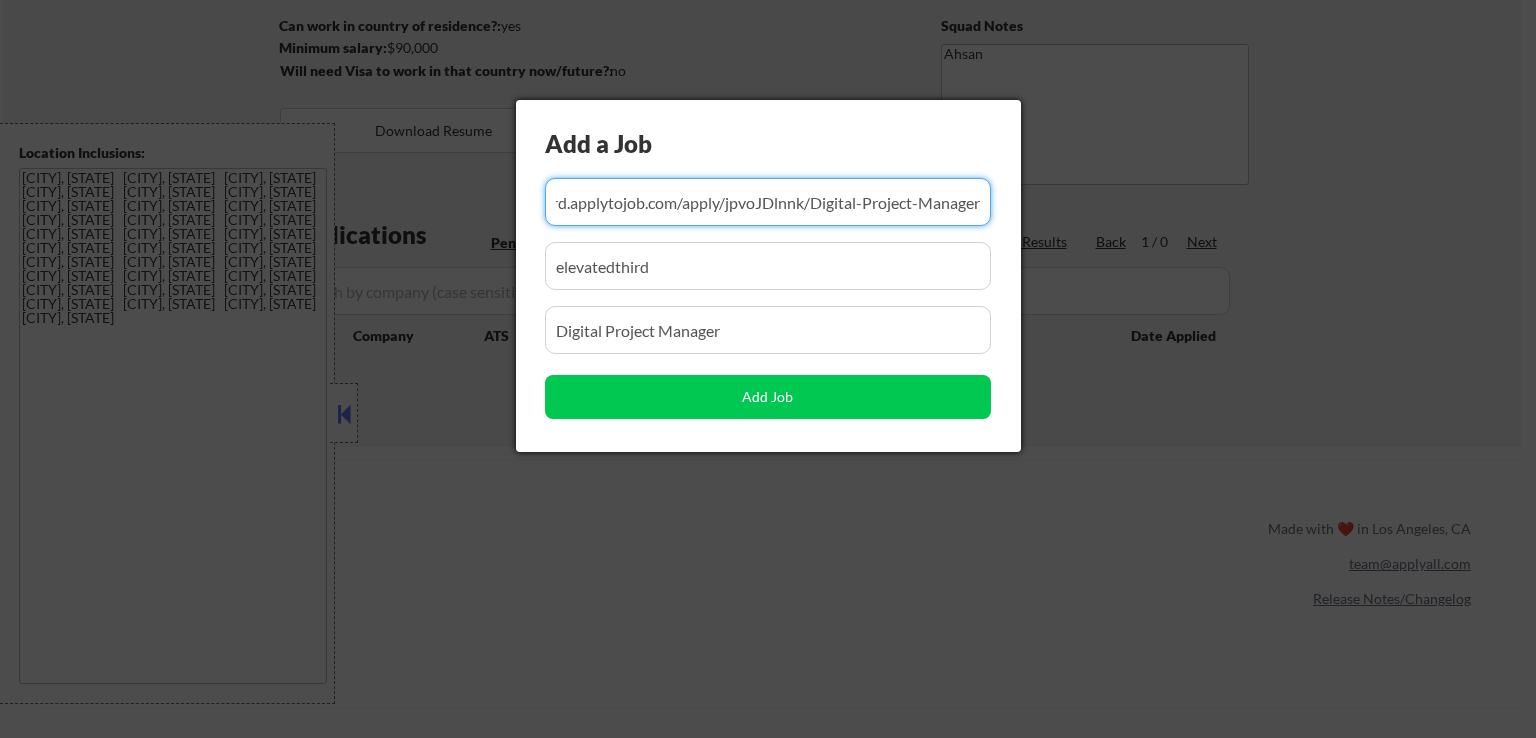 click at bounding box center [768, 202] 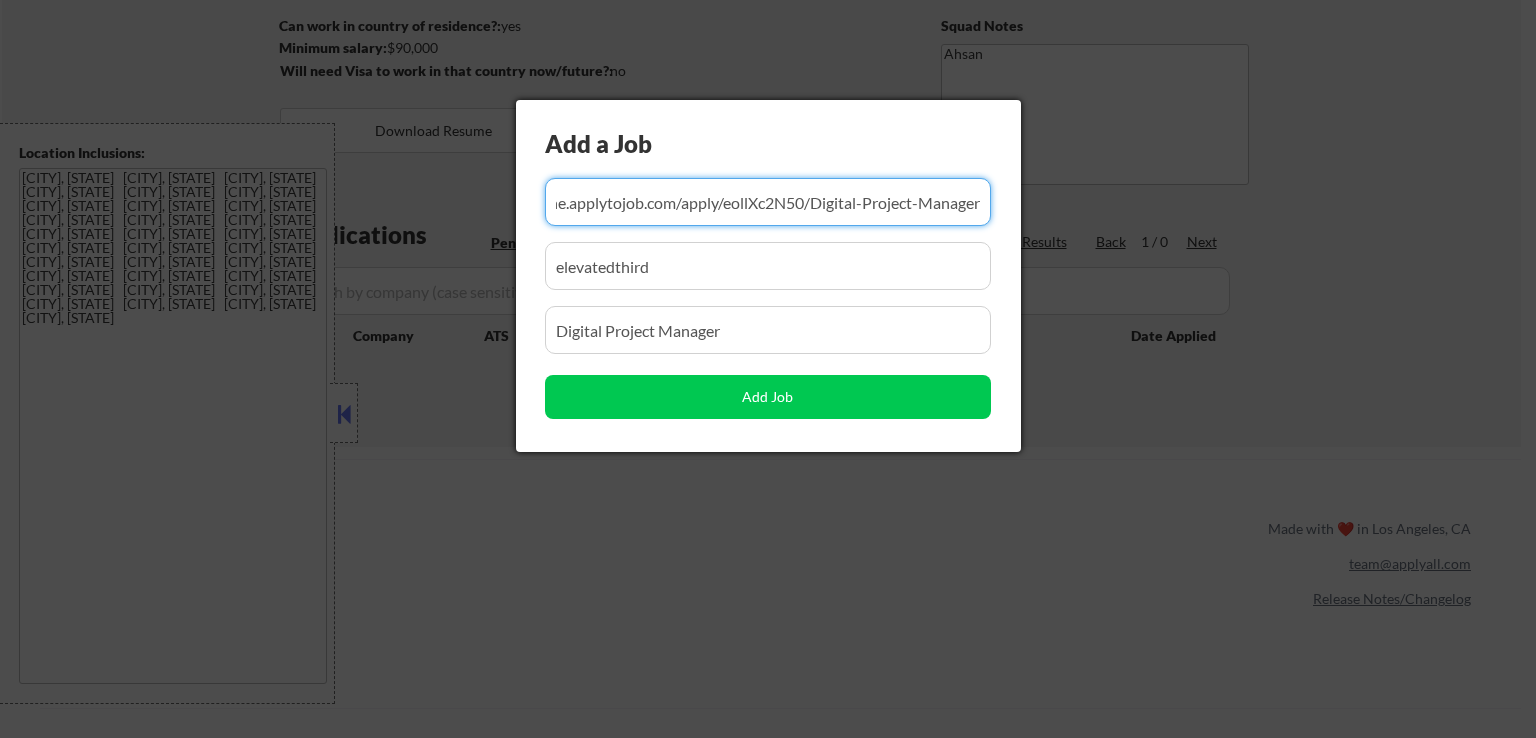 scroll, scrollTop: 0, scrollLeft: 104, axis: horizontal 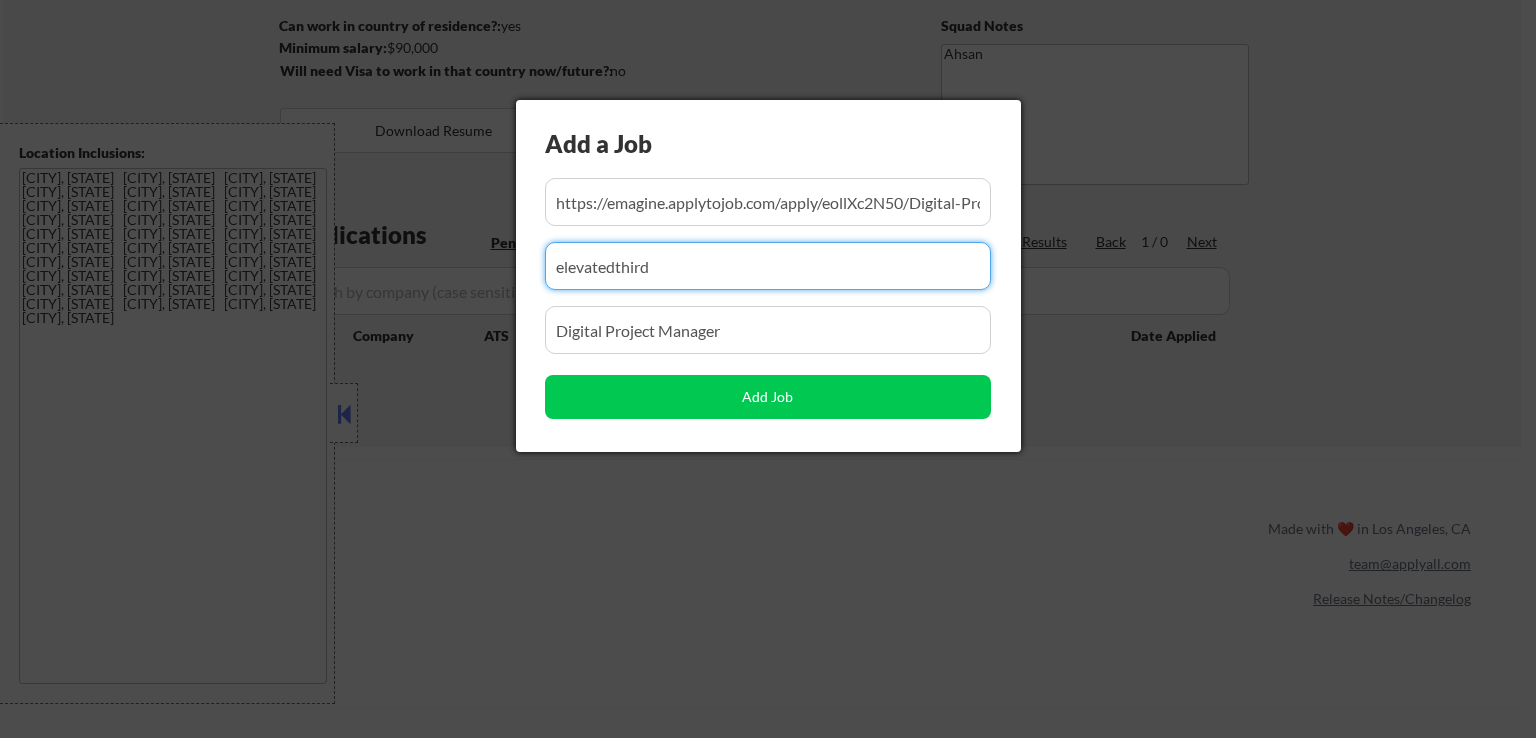 drag, startPoint x: 653, startPoint y: 260, endPoint x: 504, endPoint y: 260, distance: 149 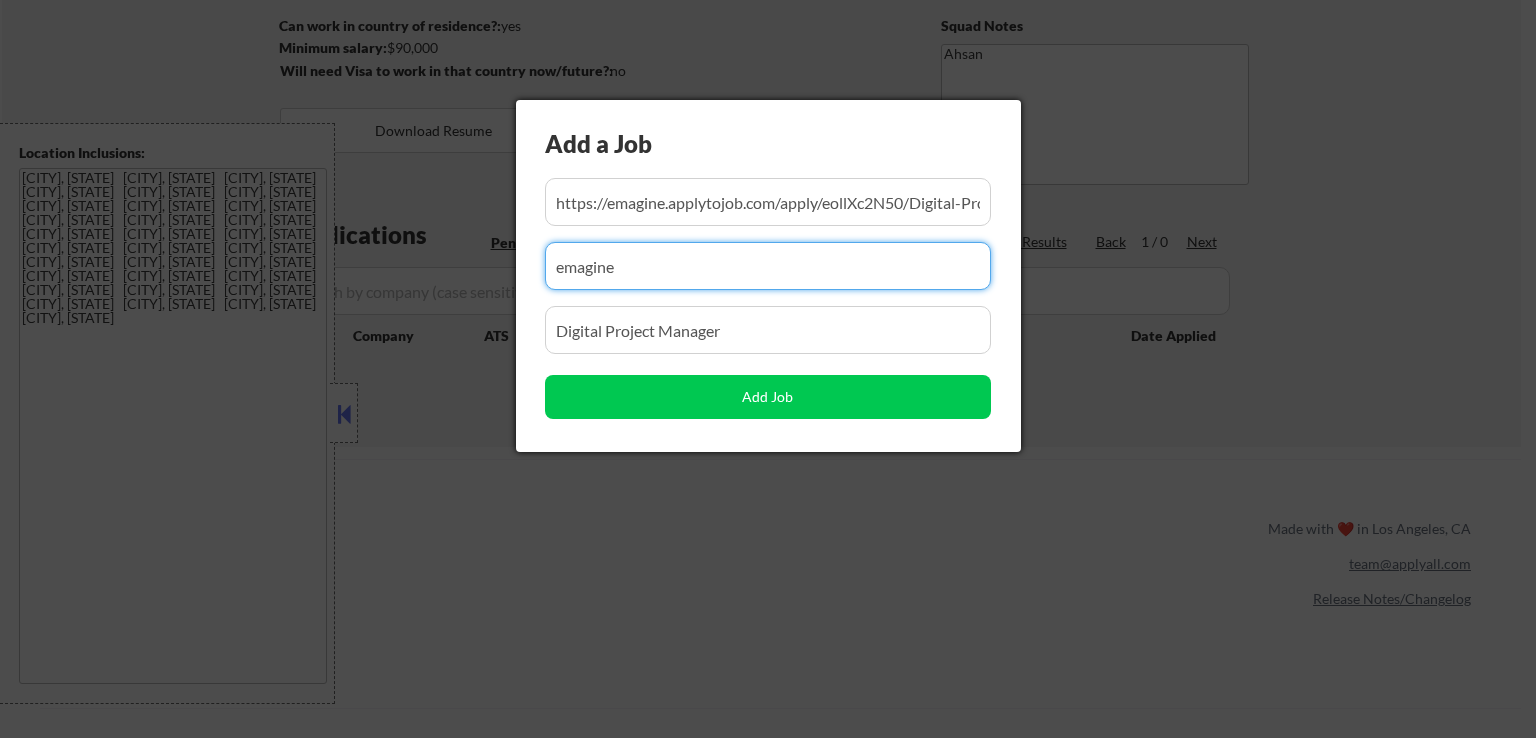 type on "emagine" 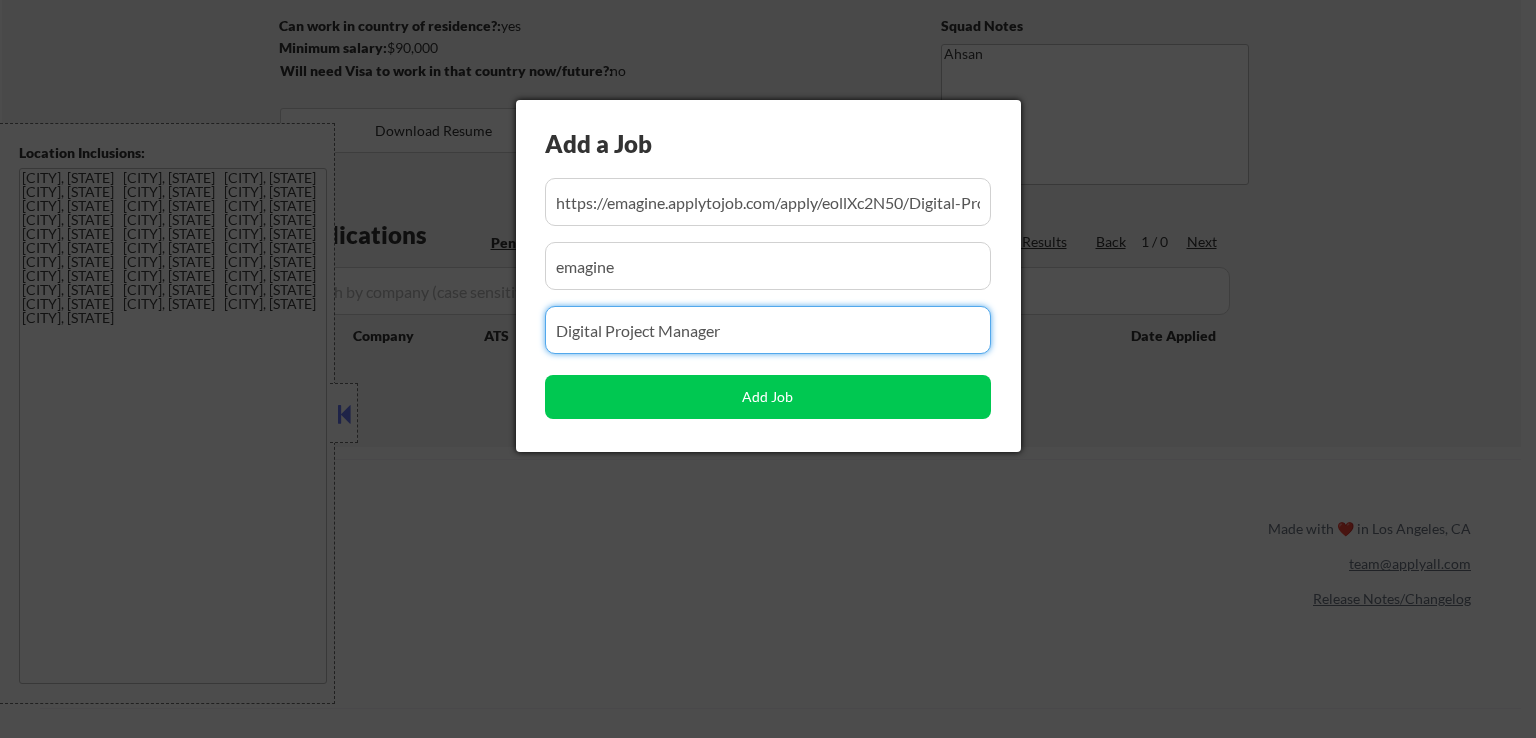 drag, startPoint x: 678, startPoint y: 337, endPoint x: 541, endPoint y: 337, distance: 137 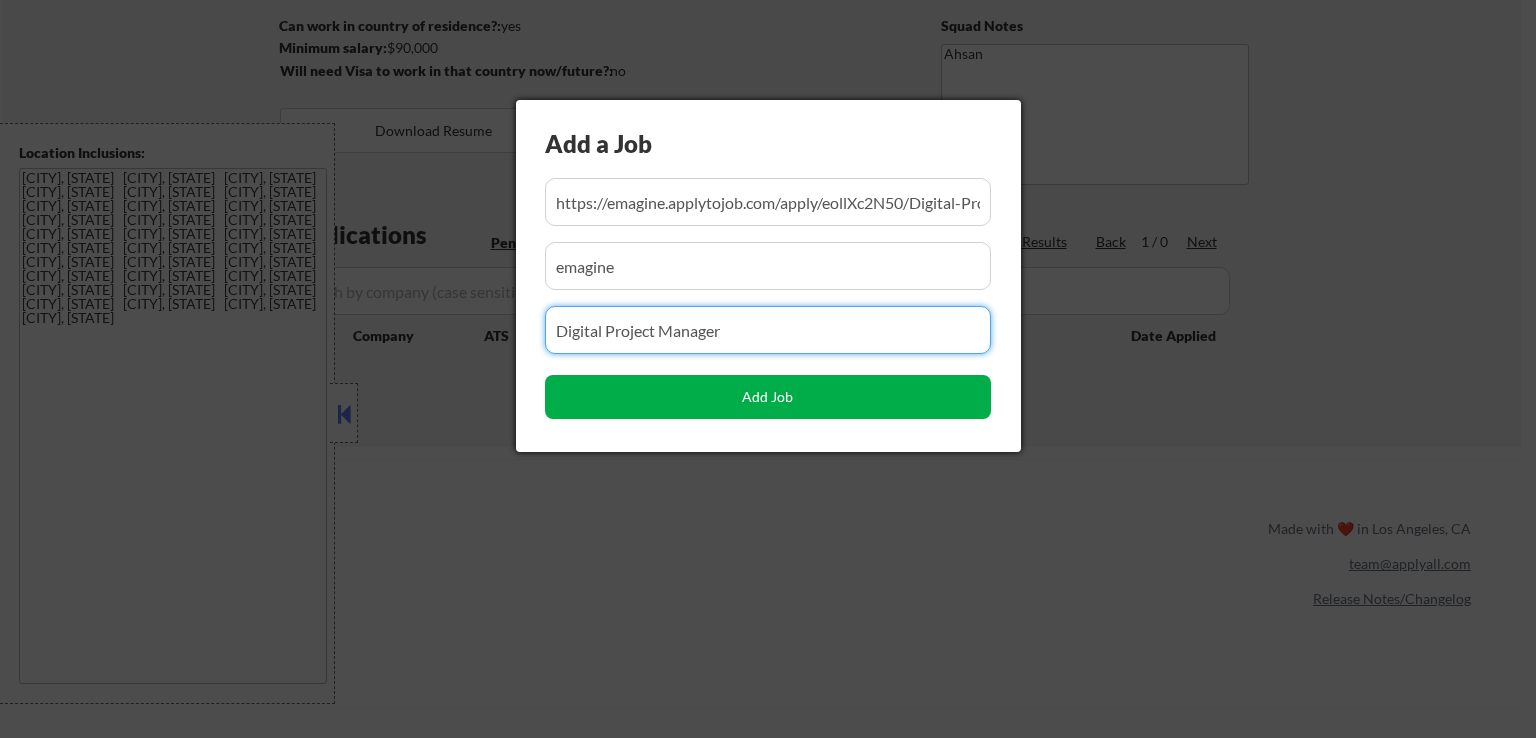 click on "Add Job" at bounding box center [768, 397] 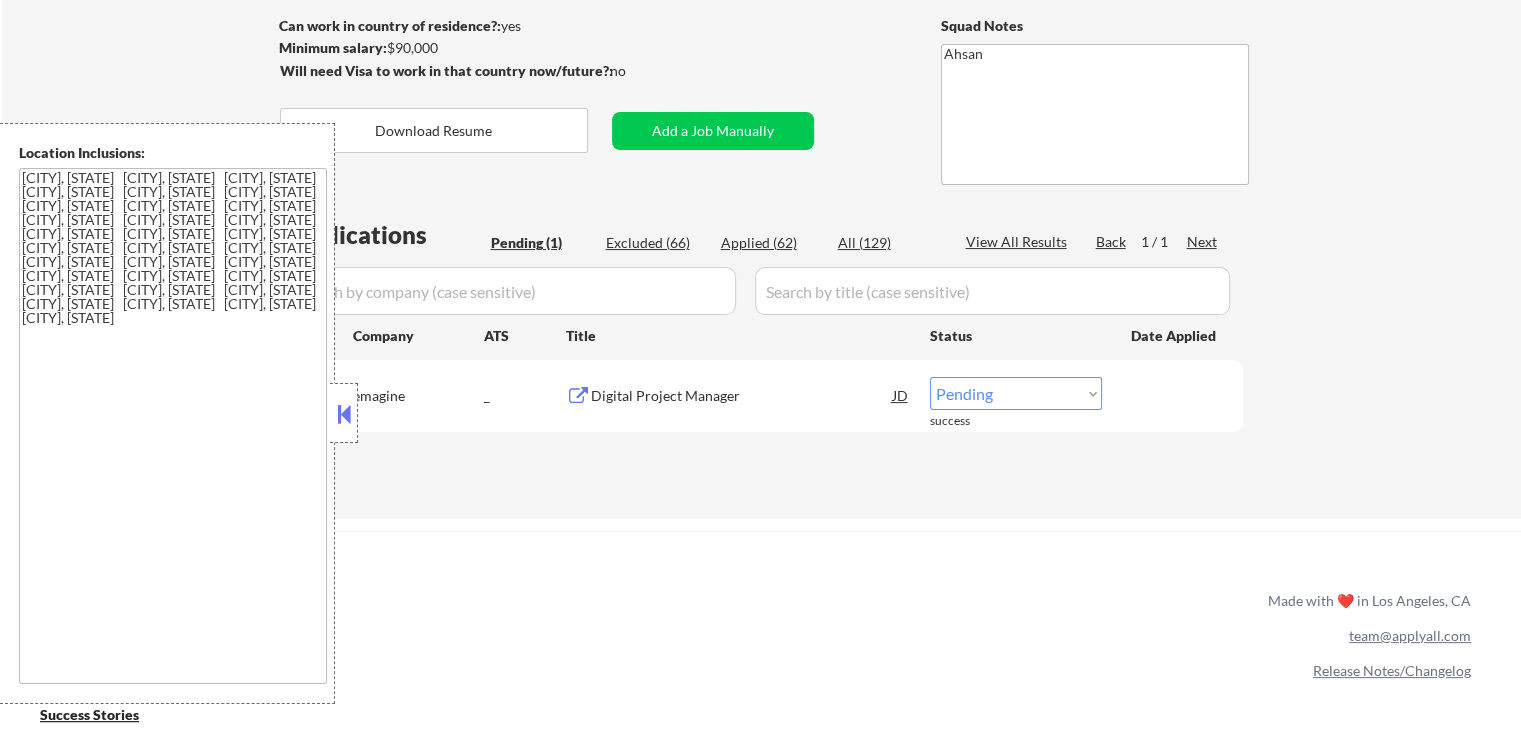 click on "Choose an option... Pending Applied Excluded (Questions) Excluded (Expired) Excluded (Location) Excluded (Bad Match) Excluded (Blocklist) Excluded (Salary) Excluded (Other)" at bounding box center [1016, 393] 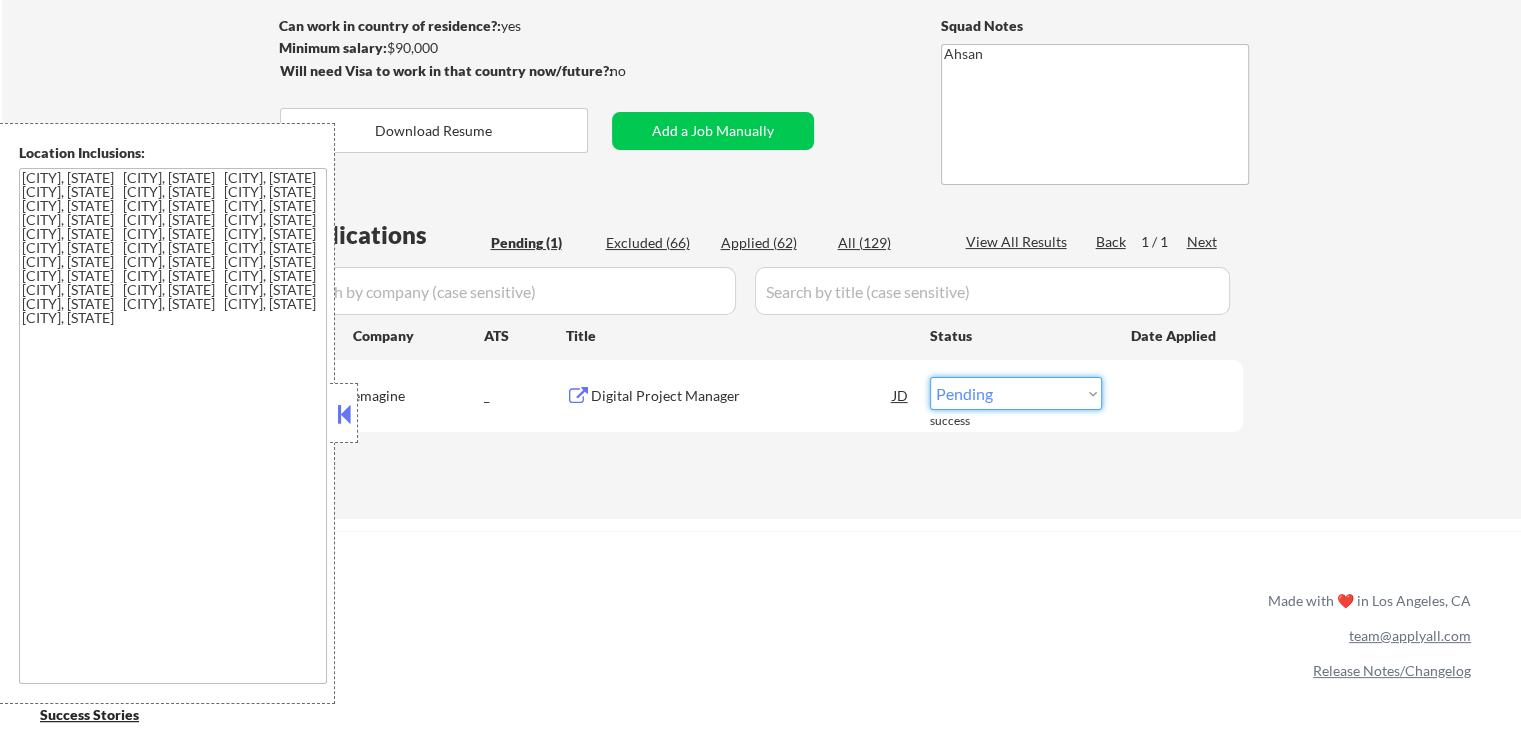 select on ""applied"" 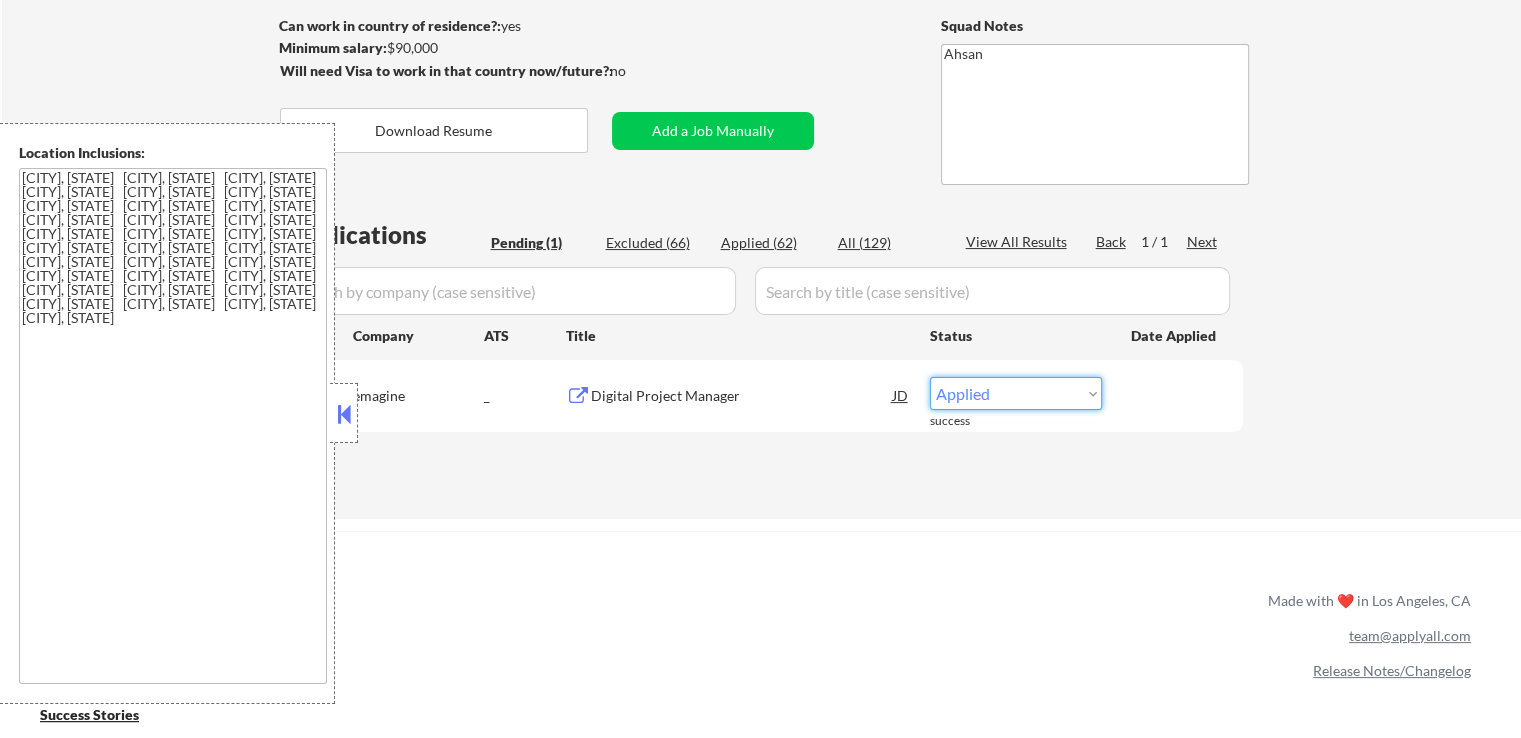 click on "Choose an option... Pending Applied Excluded (Questions) Excluded (Expired) Excluded (Location) Excluded (Bad Match) Excluded (Blocklist) Excluded (Salary) Excluded (Other)" at bounding box center (1016, 393) 